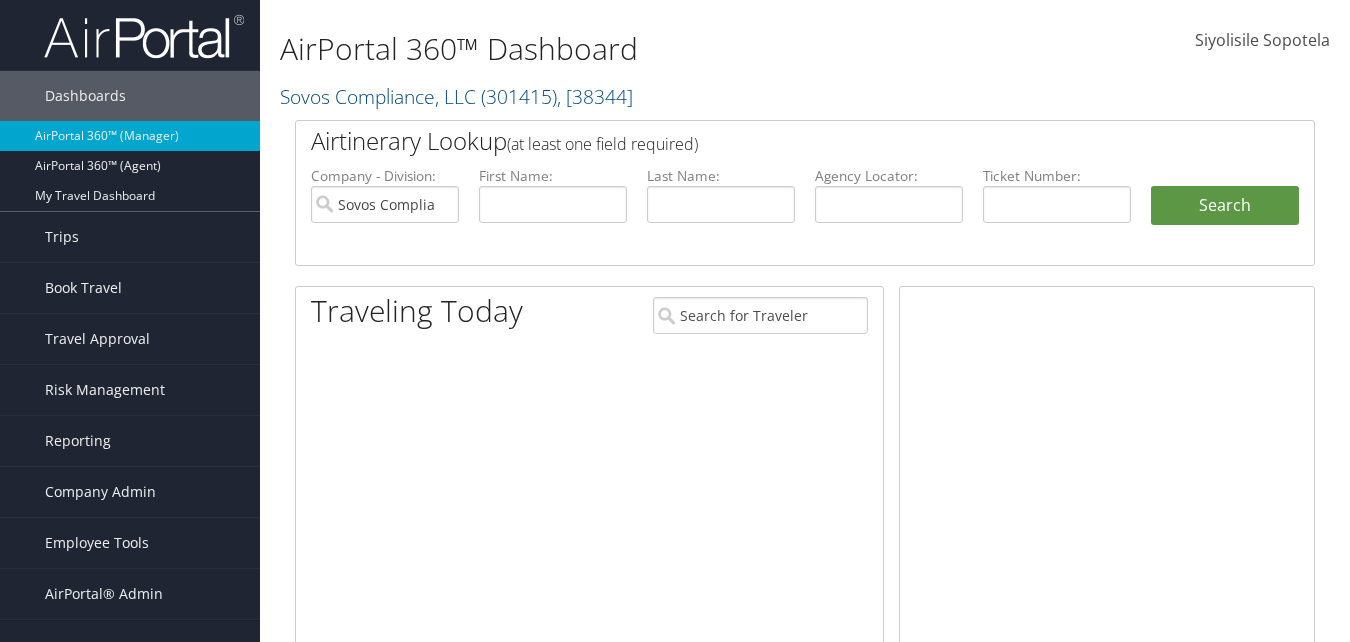 scroll, scrollTop: 0, scrollLeft: 0, axis: both 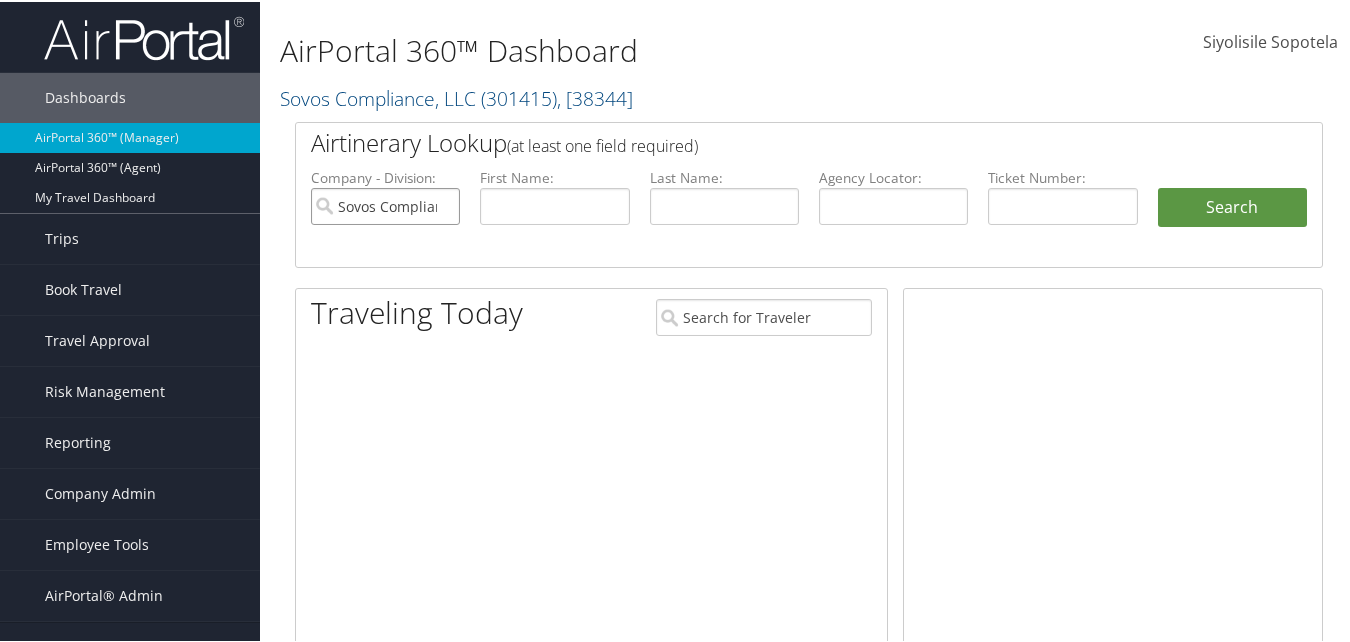 click on "Sovos Compliance, LLC" at bounding box center [385, 204] 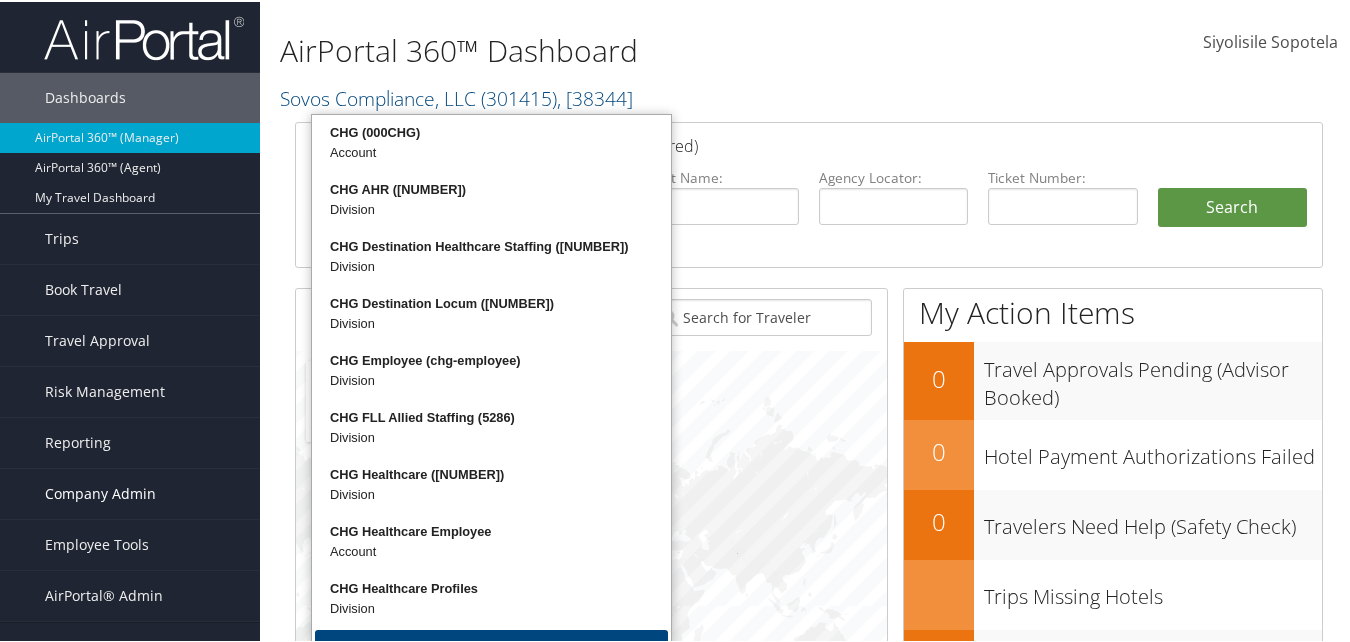 type on "chg" 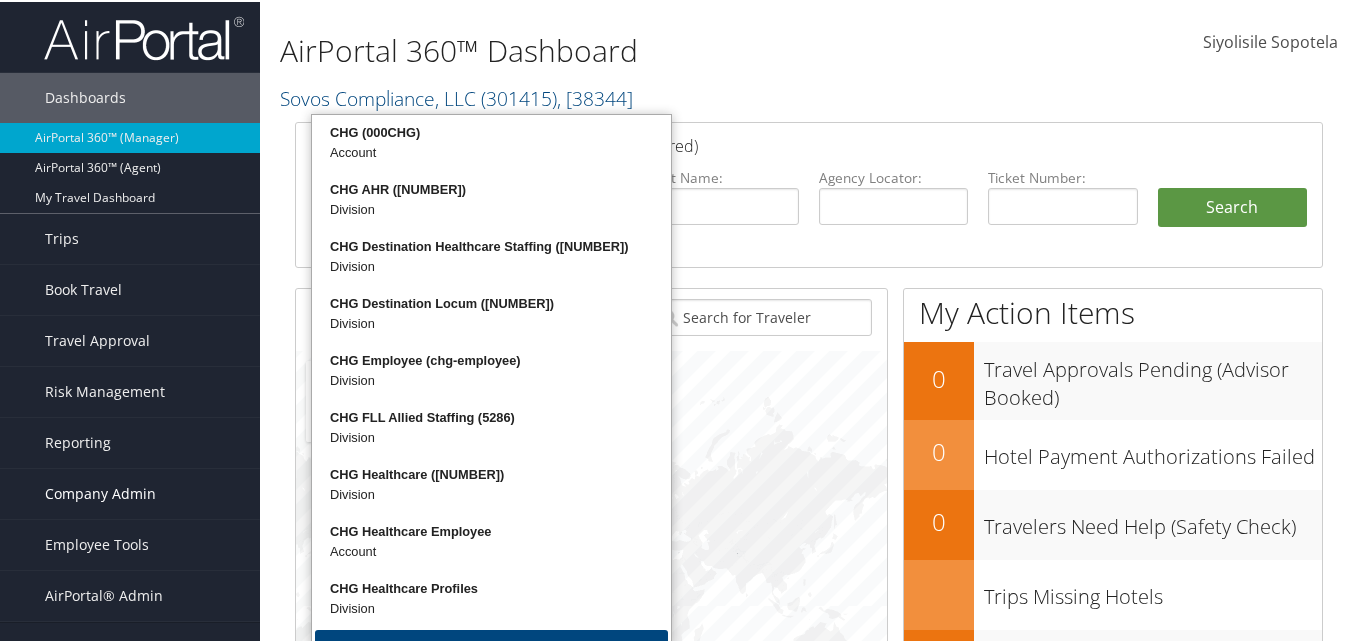 click on "Company Admin" at bounding box center (100, 492) 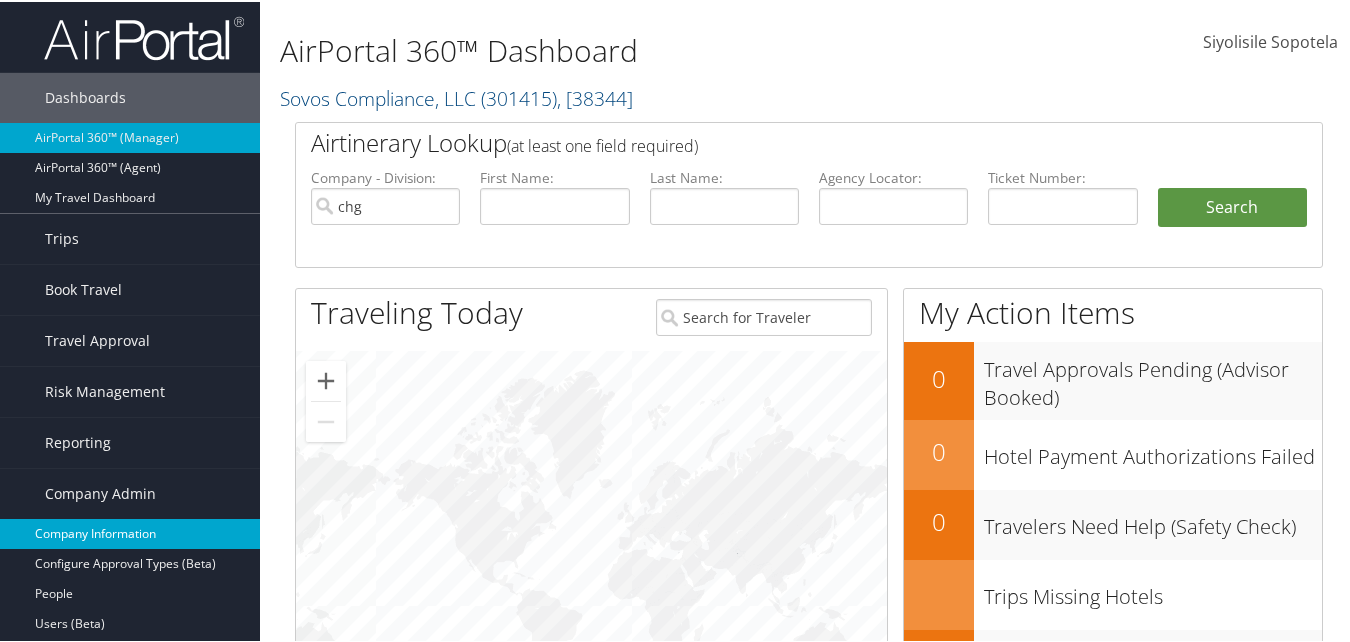 click on "Company Information" at bounding box center [130, 532] 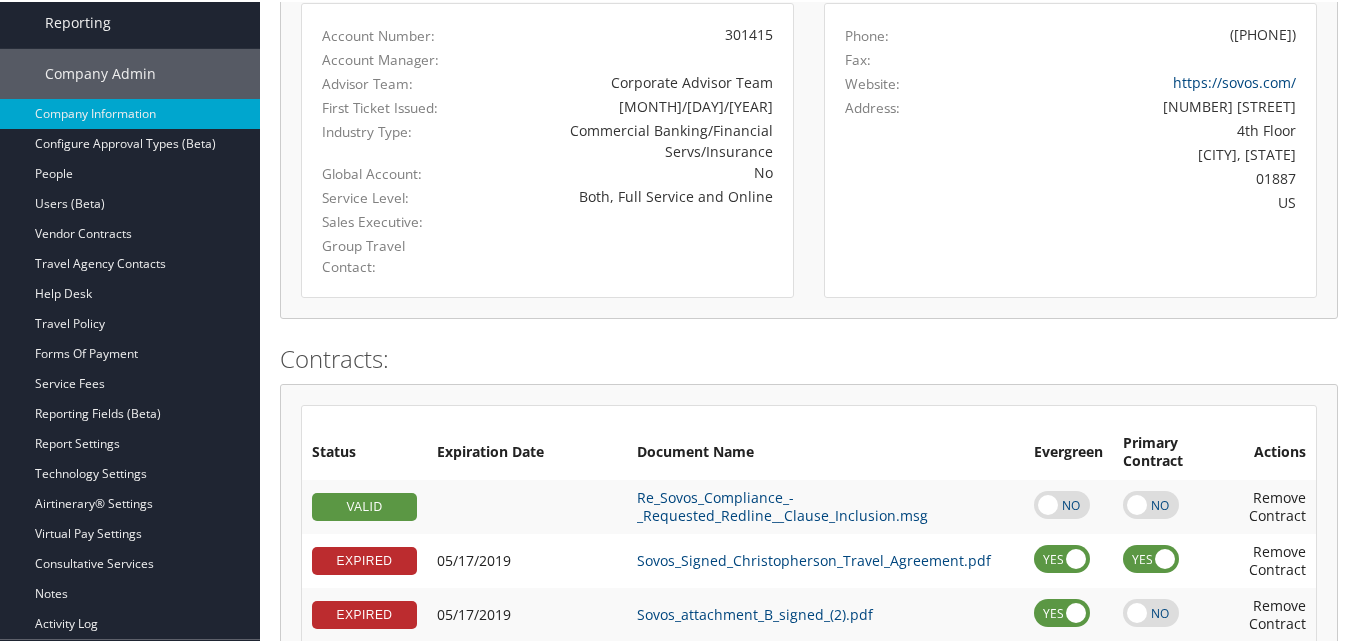 scroll, scrollTop: 0, scrollLeft: 0, axis: both 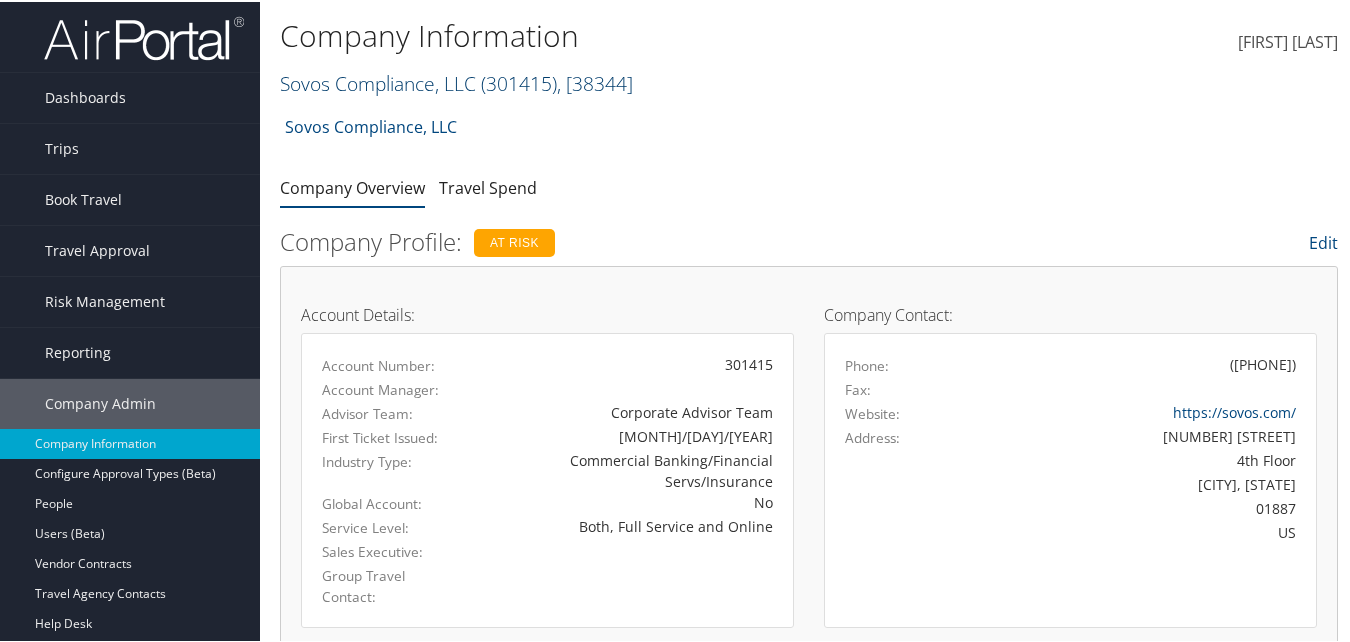 click on ", [ 38344 ]" at bounding box center (595, 81) 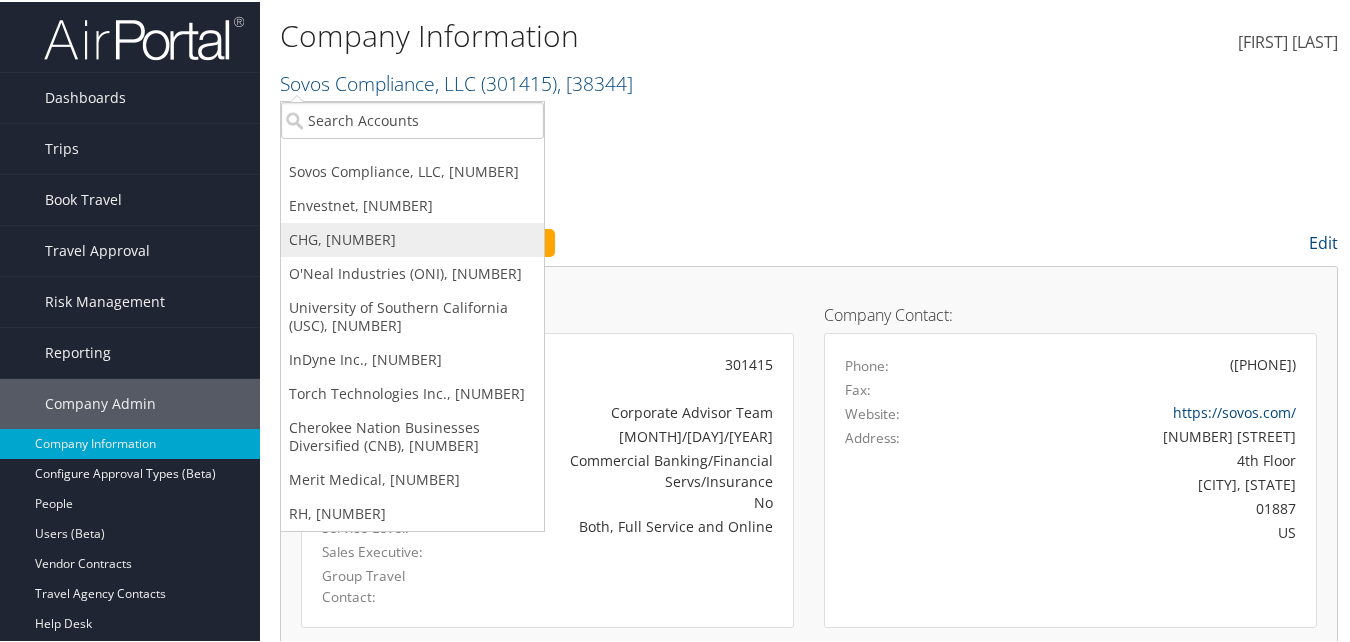 click on "CHG, [NUMBER]" at bounding box center (412, 170) 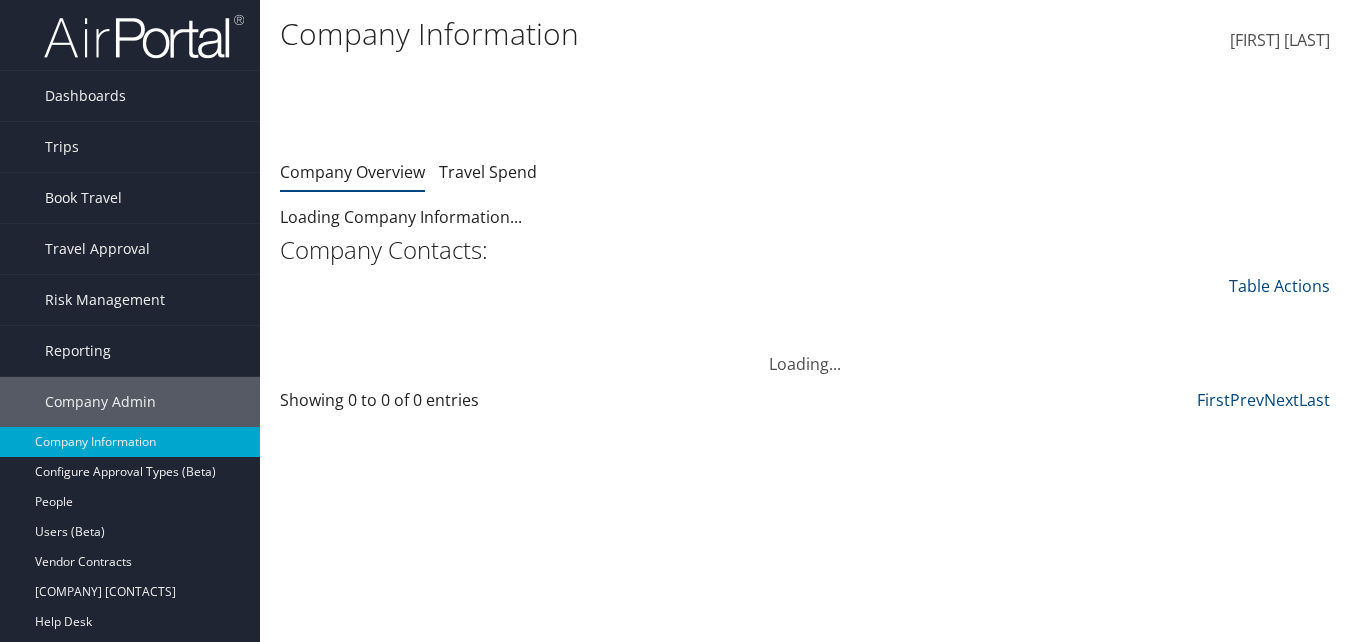 scroll, scrollTop: 0, scrollLeft: 0, axis: both 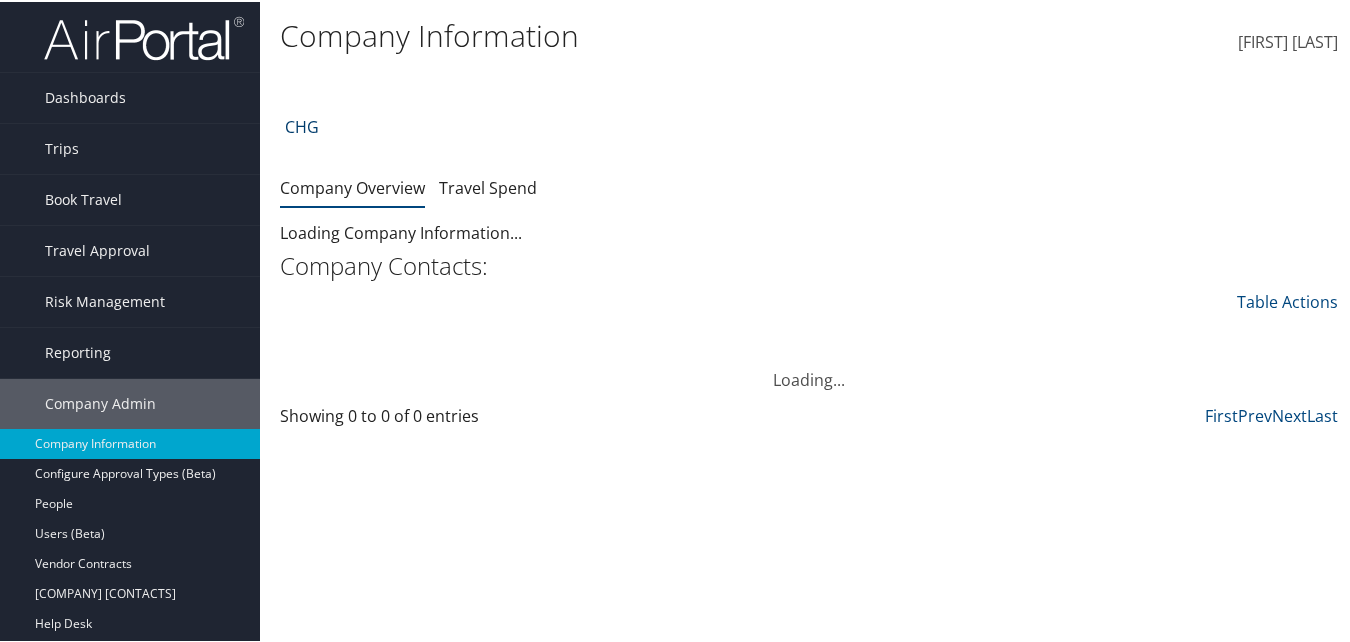 click on "CHG" at bounding box center [302, 125] 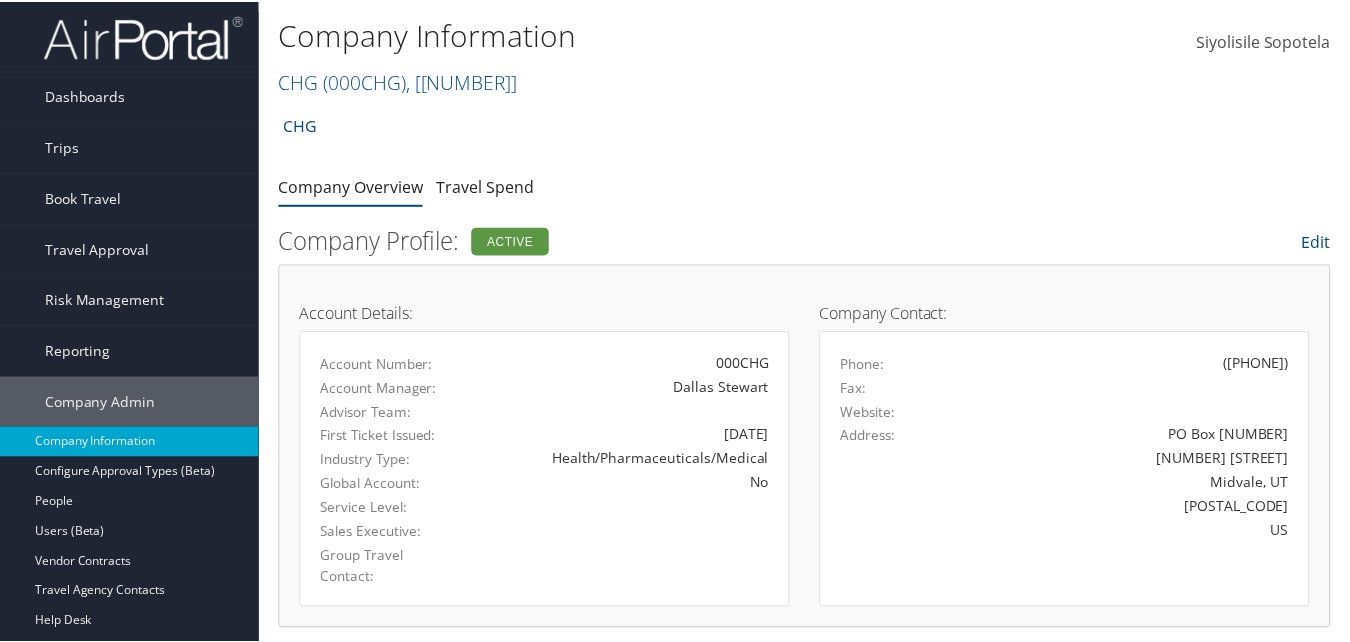 scroll, scrollTop: 0, scrollLeft: 0, axis: both 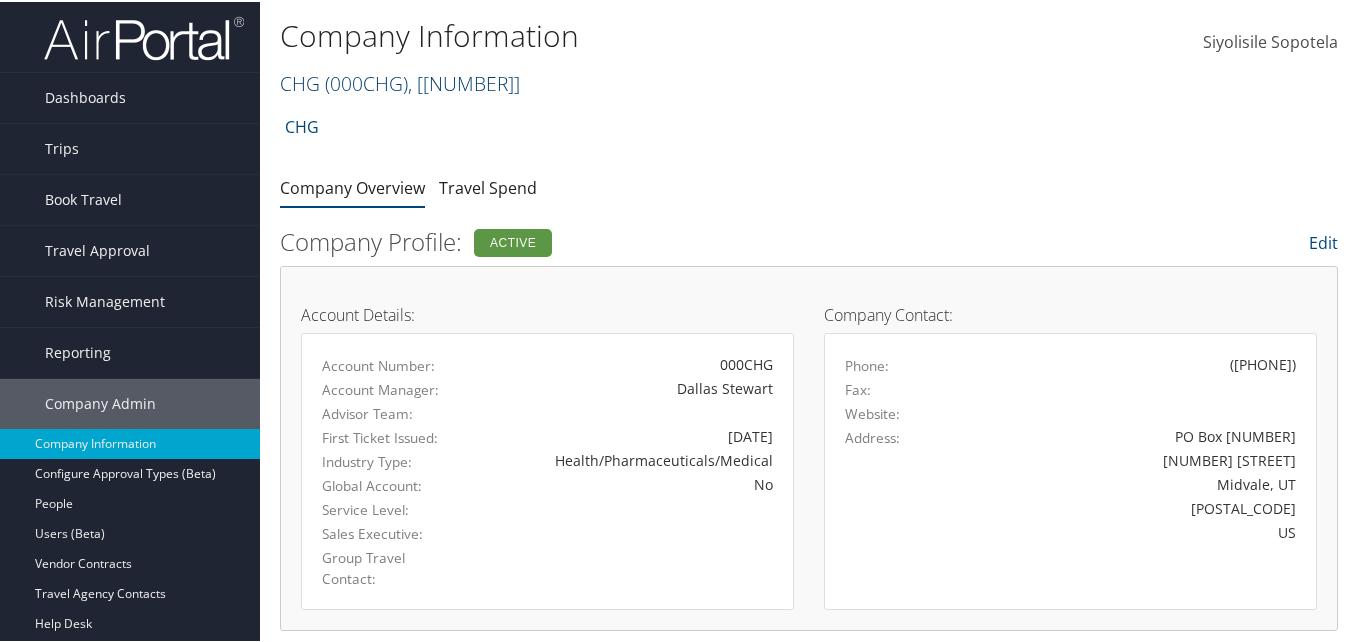 click on "( 000CHG )" at bounding box center (366, 81) 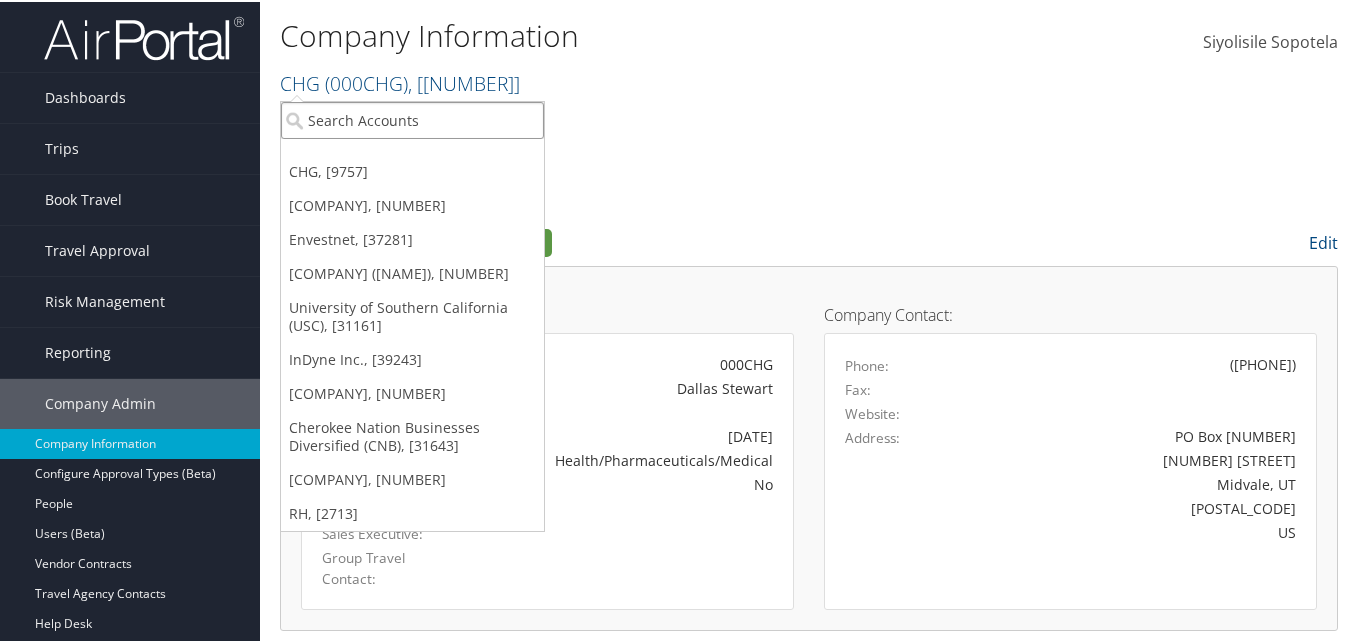 click at bounding box center (412, 118) 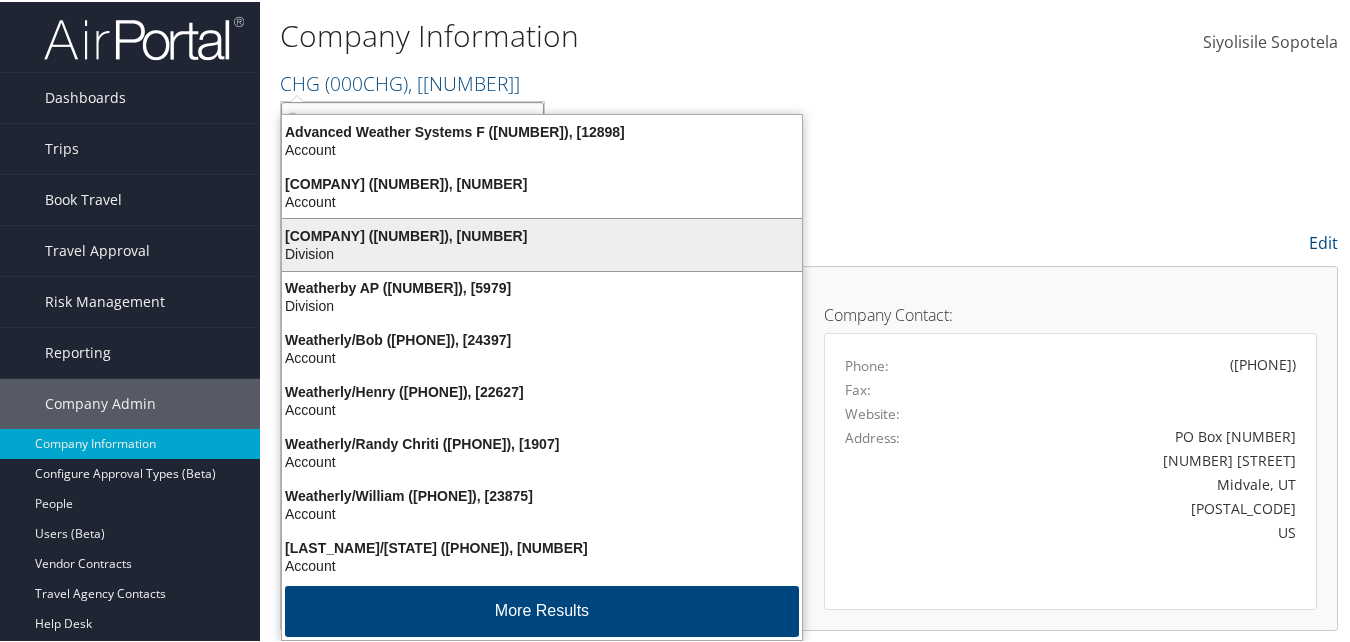 click on "Weatherby (4914), [599]" at bounding box center (542, 234) 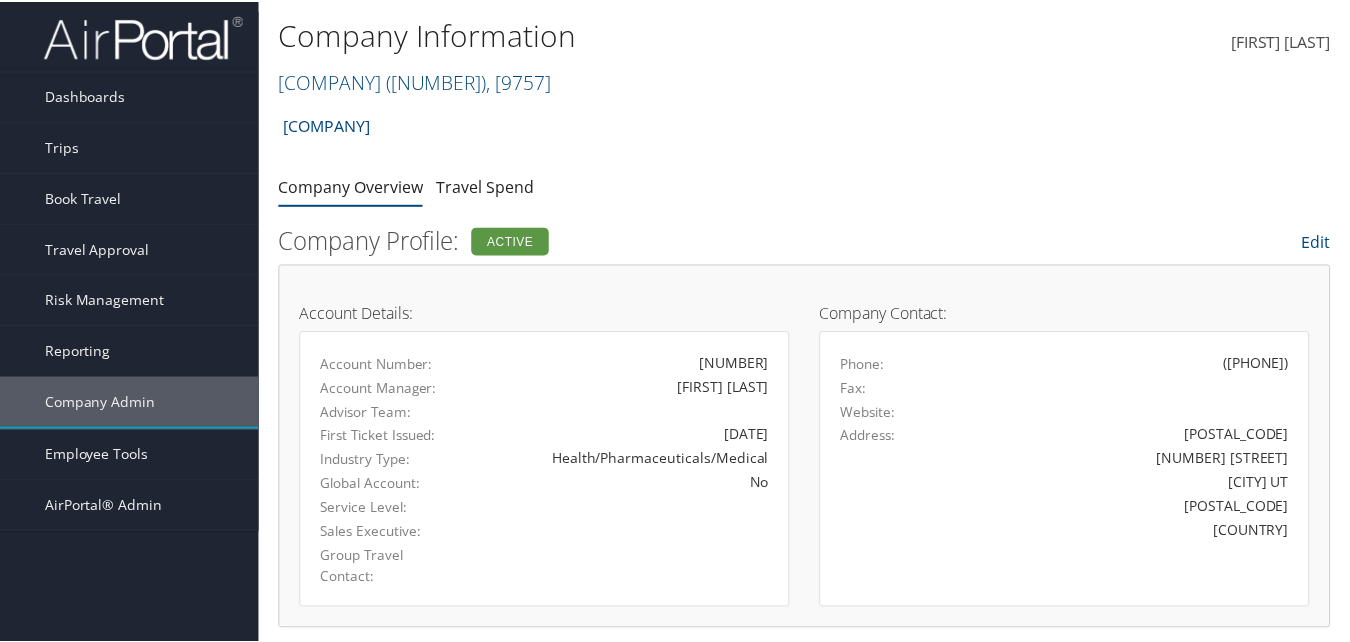 scroll, scrollTop: 0, scrollLeft: 0, axis: both 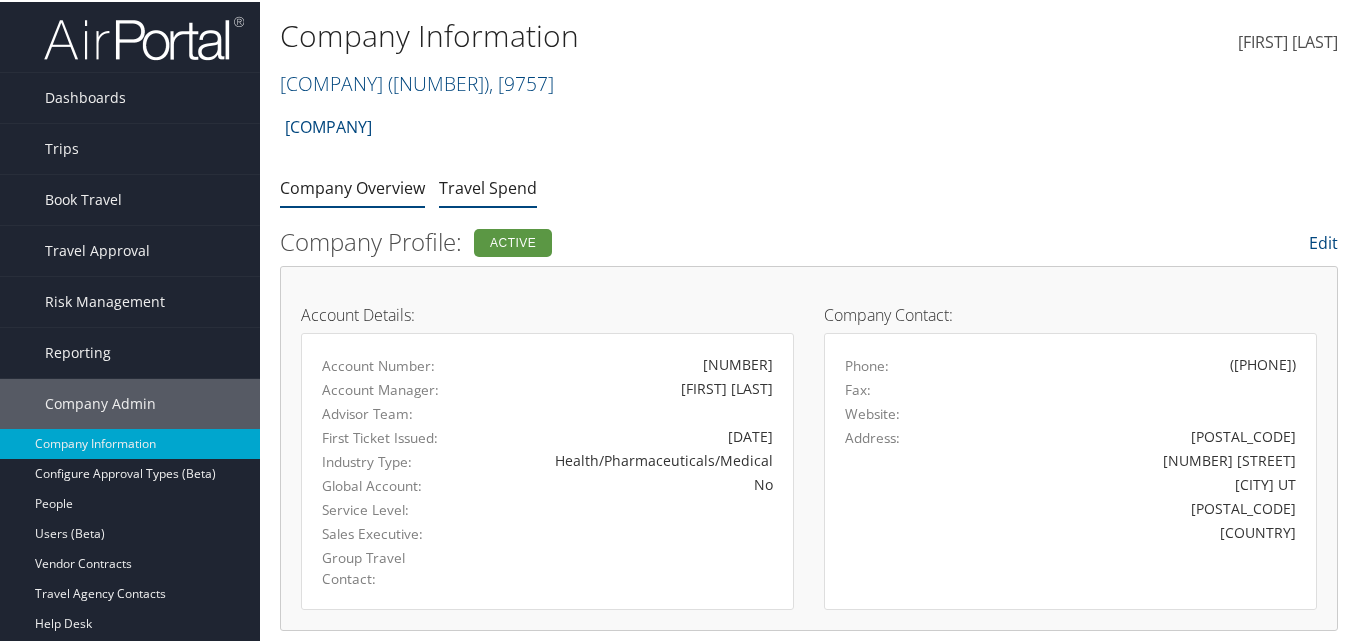 click on "Travel Spend" at bounding box center (488, 186) 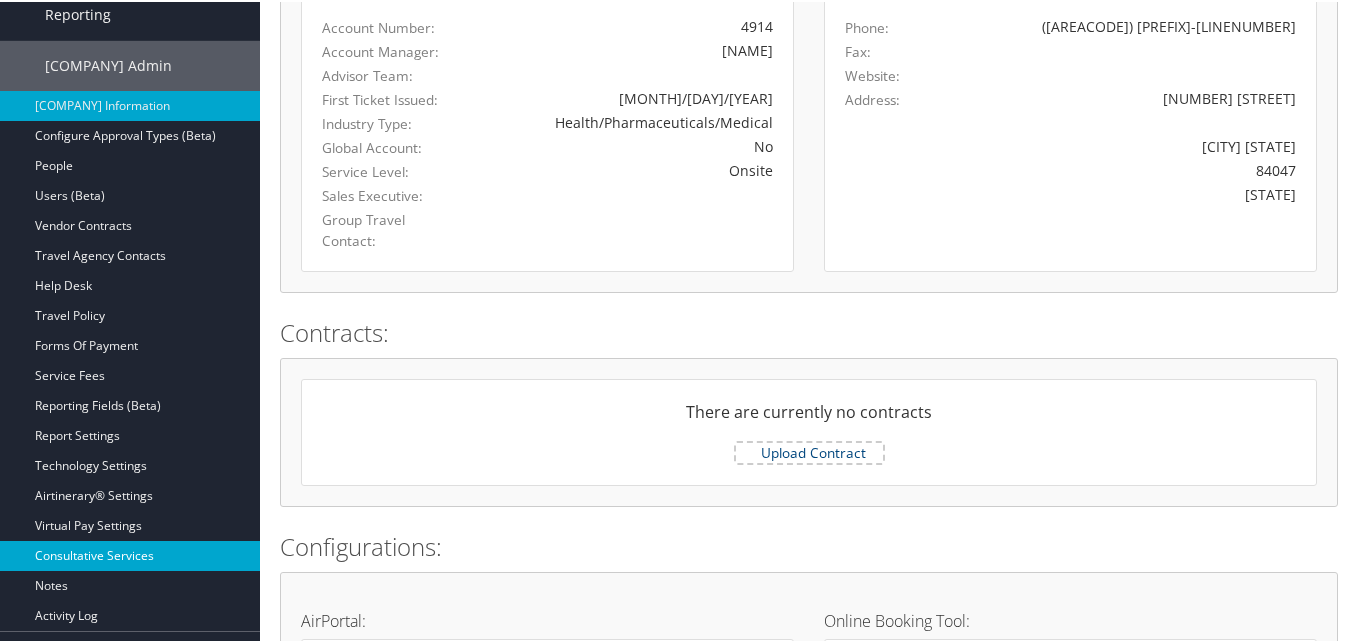 scroll, scrollTop: 303, scrollLeft: 0, axis: vertical 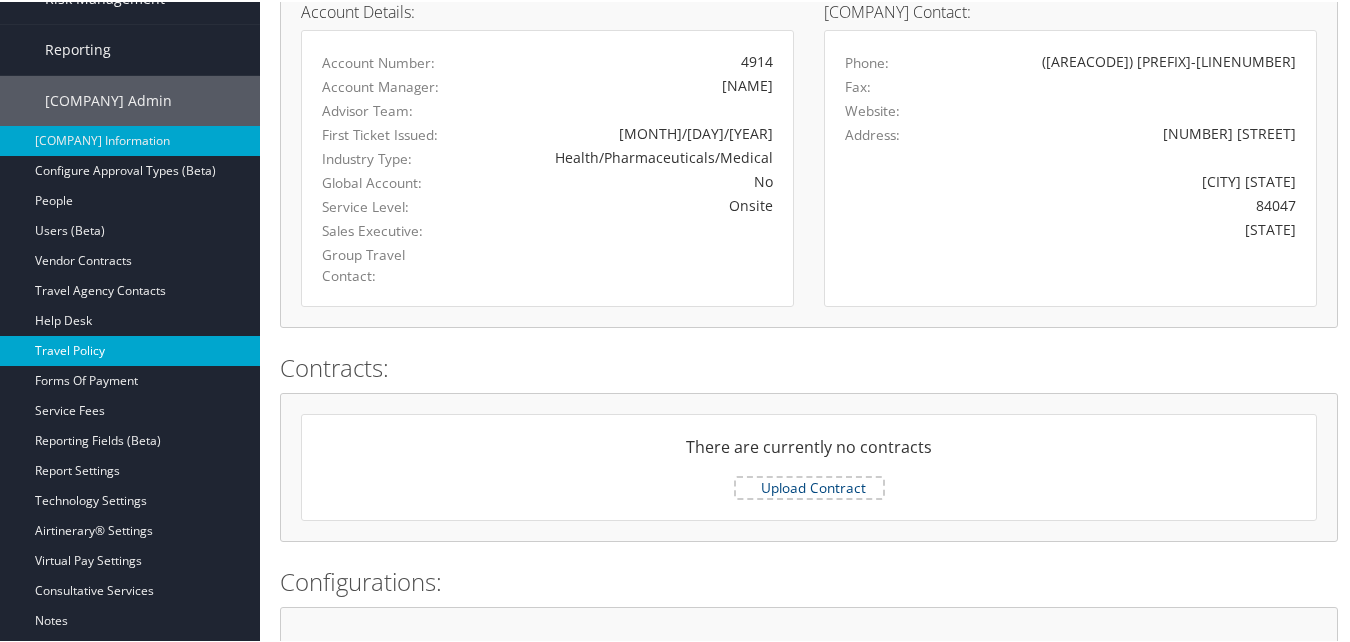 click on "Travel Policy" at bounding box center [130, 349] 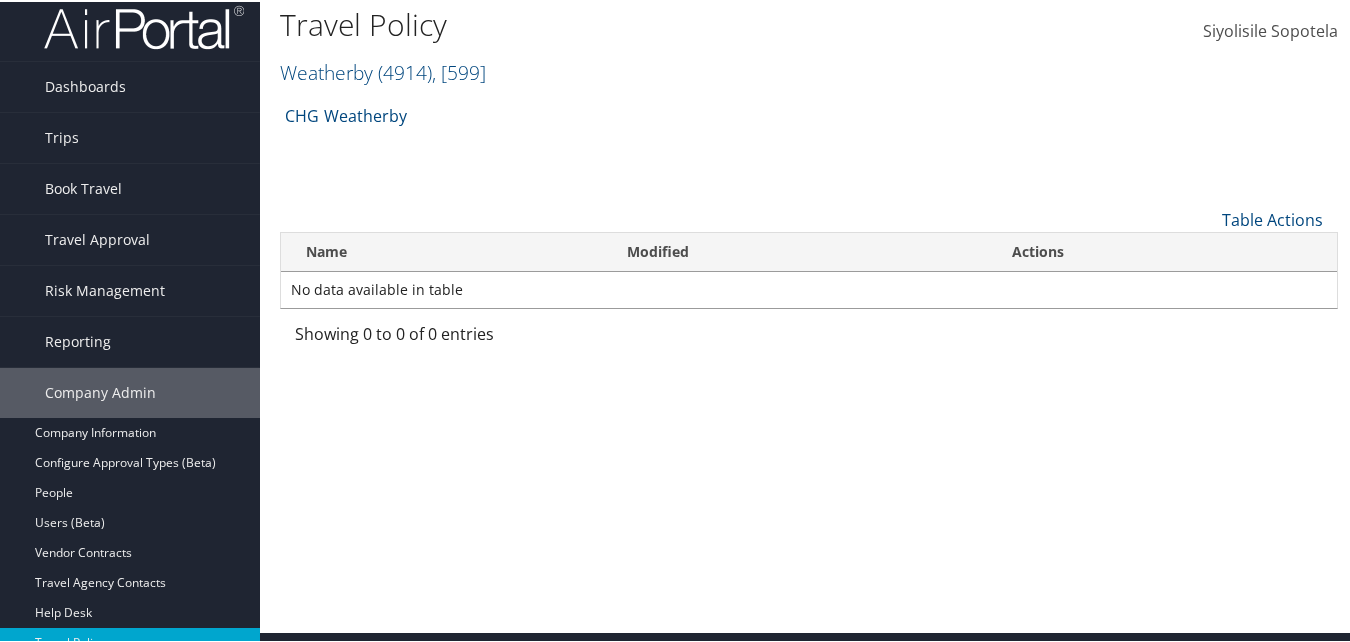 scroll, scrollTop: 0, scrollLeft: 0, axis: both 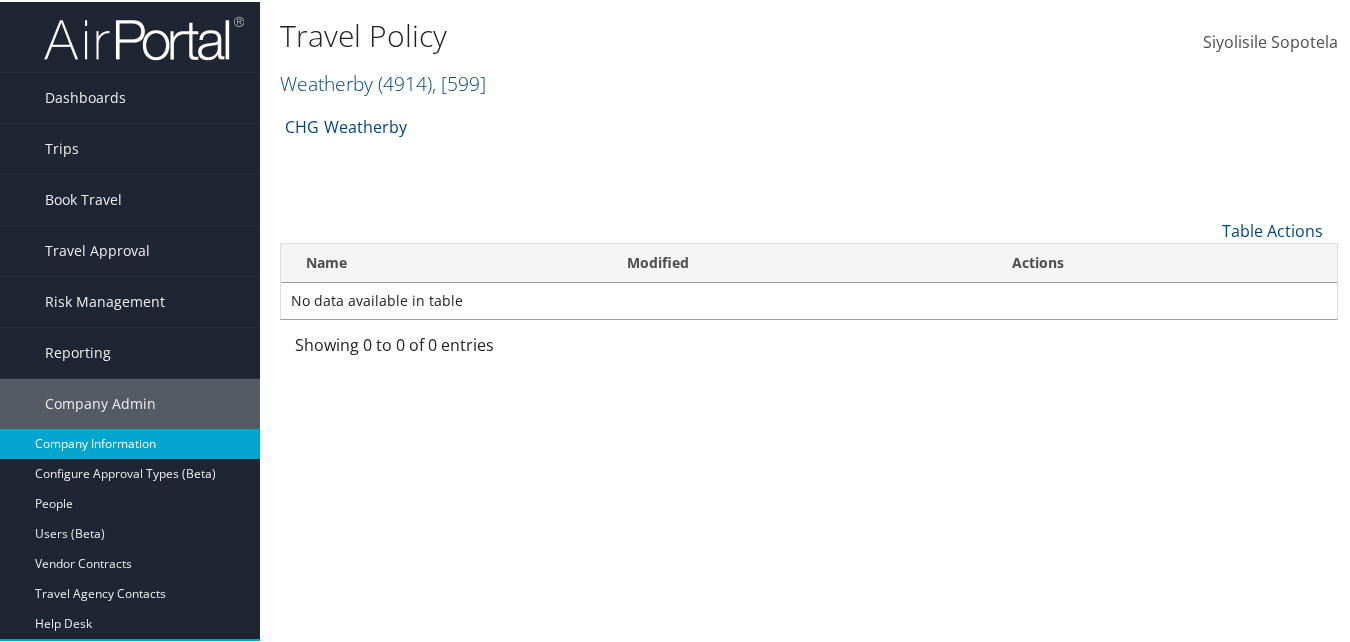 click on "Company Information" at bounding box center (130, 442) 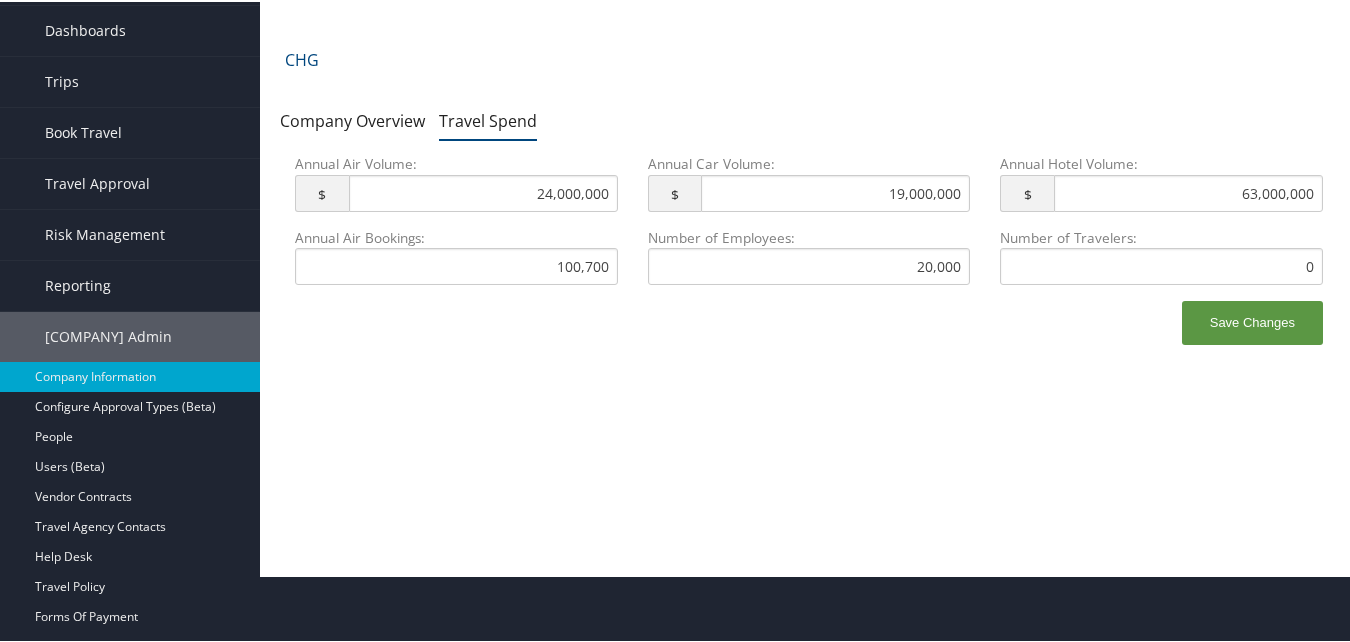 scroll, scrollTop: 0, scrollLeft: 0, axis: both 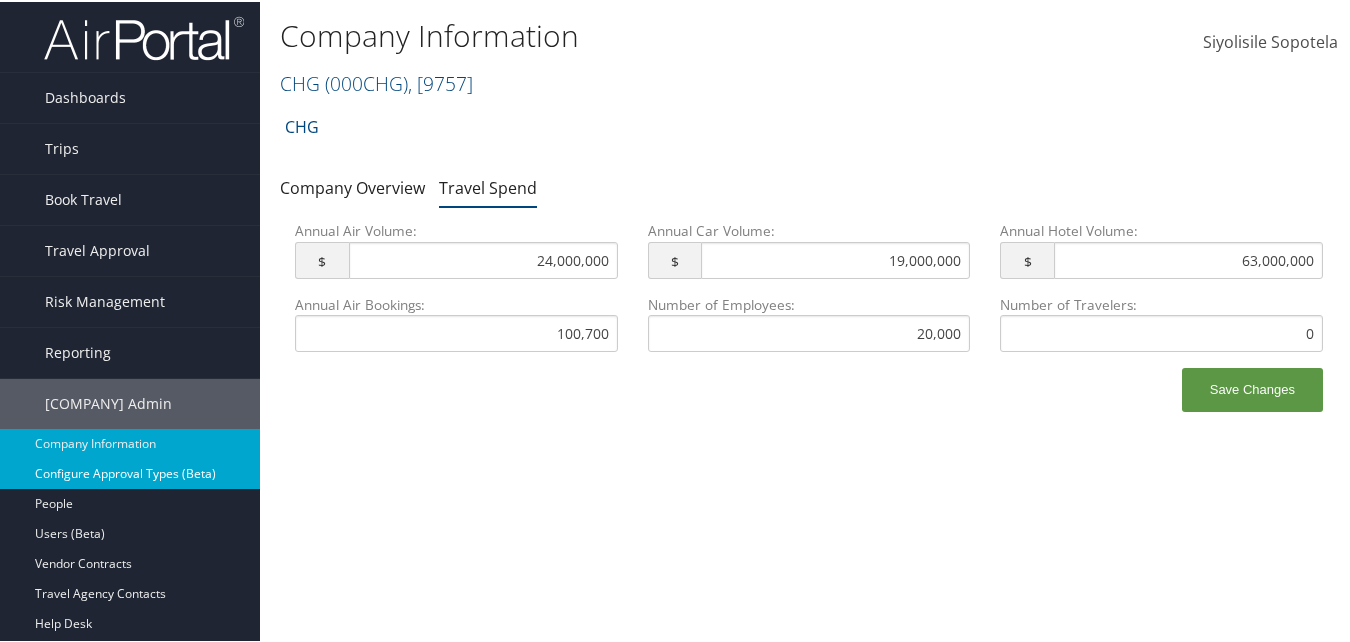 click on "Configure Approval Types (Beta)" at bounding box center (130, 472) 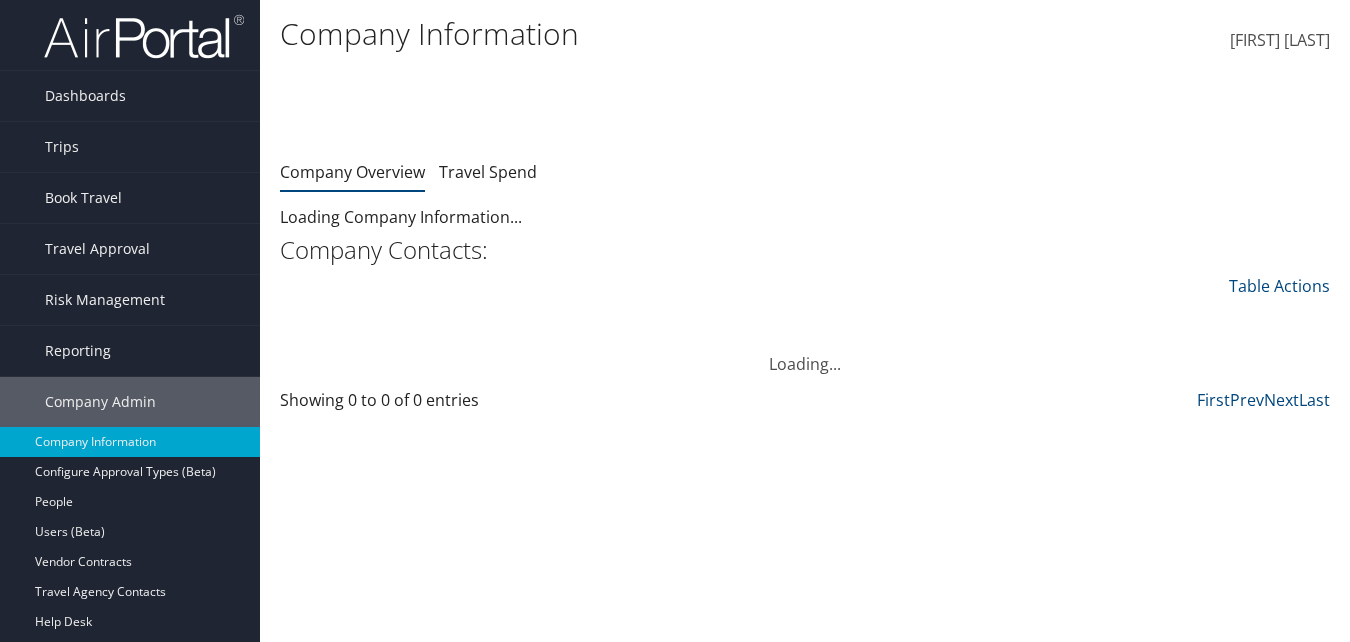 scroll, scrollTop: 0, scrollLeft: 0, axis: both 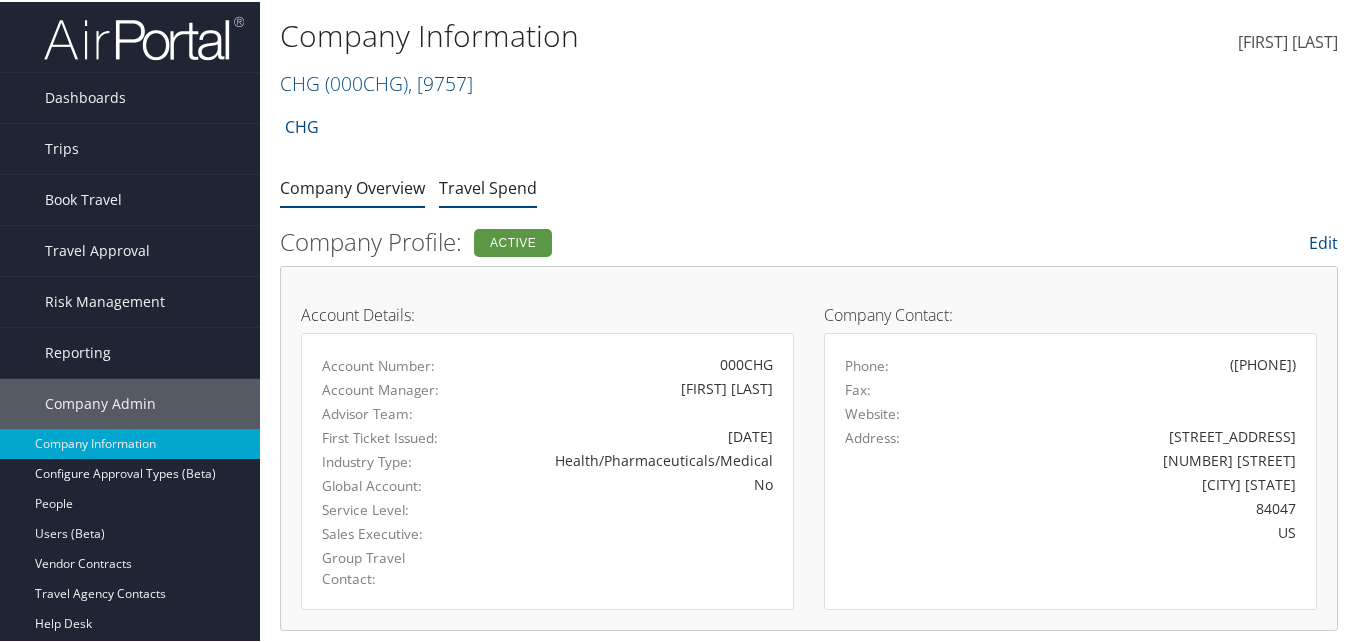click on "Travel Spend" at bounding box center [488, 186] 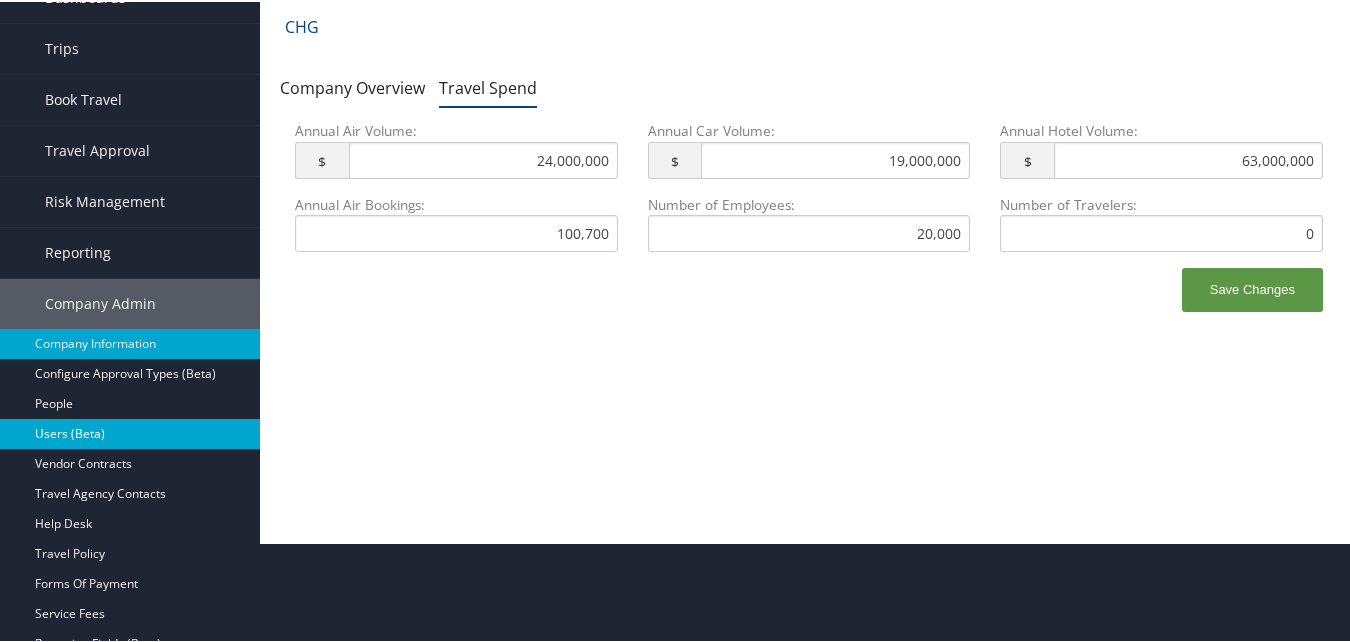 scroll, scrollTop: 200, scrollLeft: 0, axis: vertical 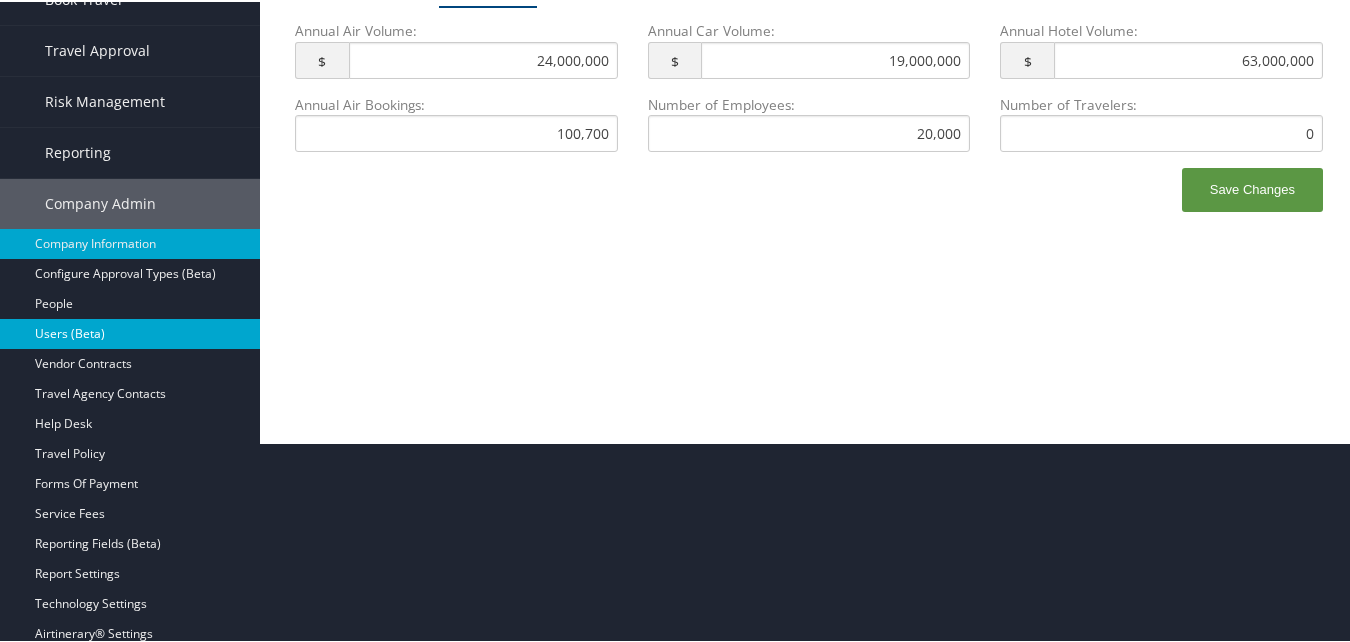 click on "Users (Beta)" at bounding box center (130, 332) 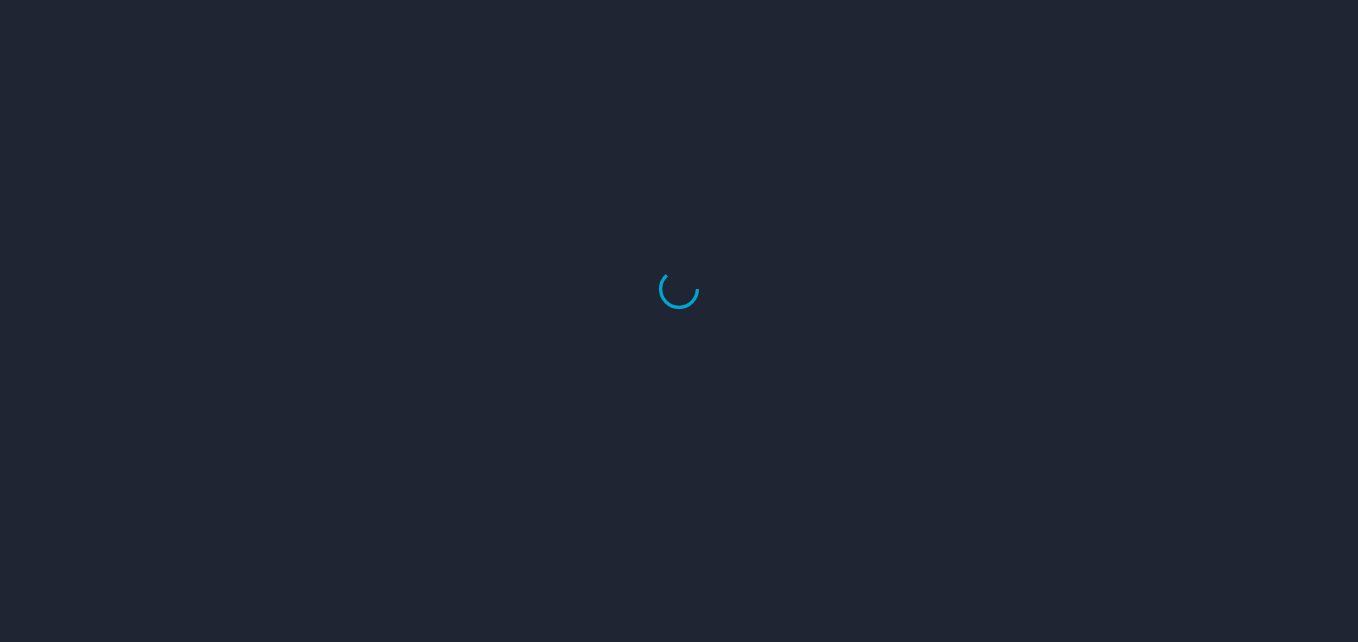 scroll, scrollTop: 0, scrollLeft: 0, axis: both 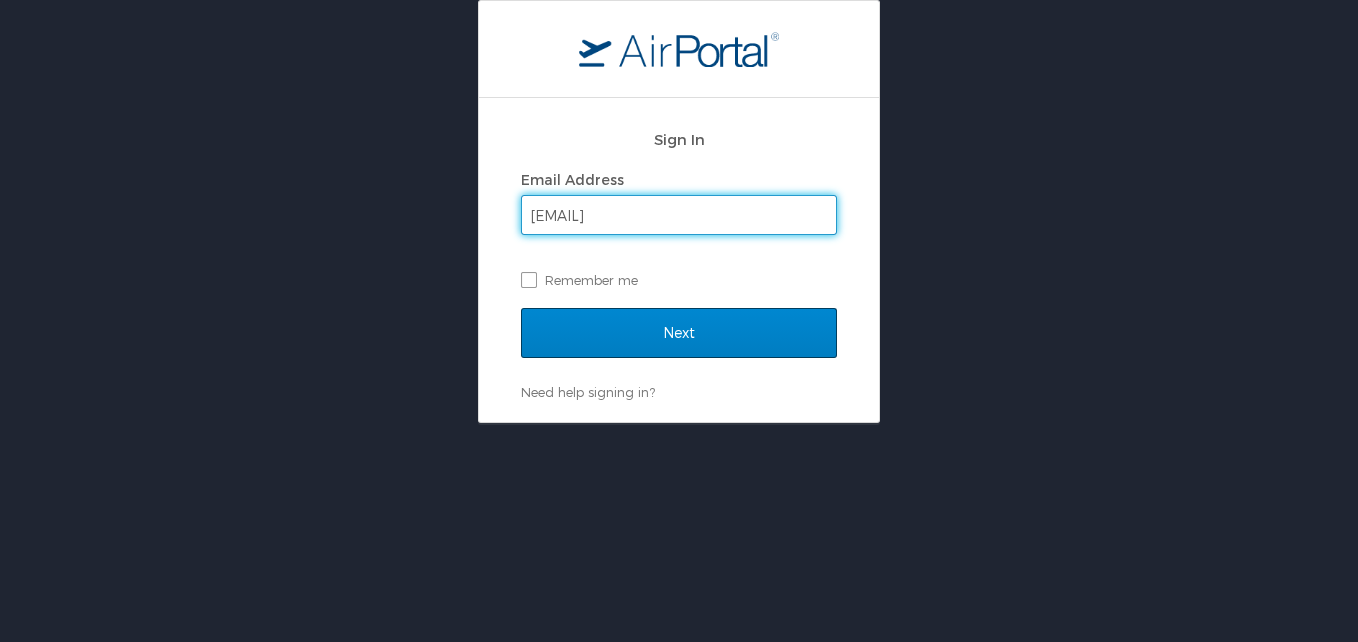 type on "siyolisile.sopotela@cbtravel.com" 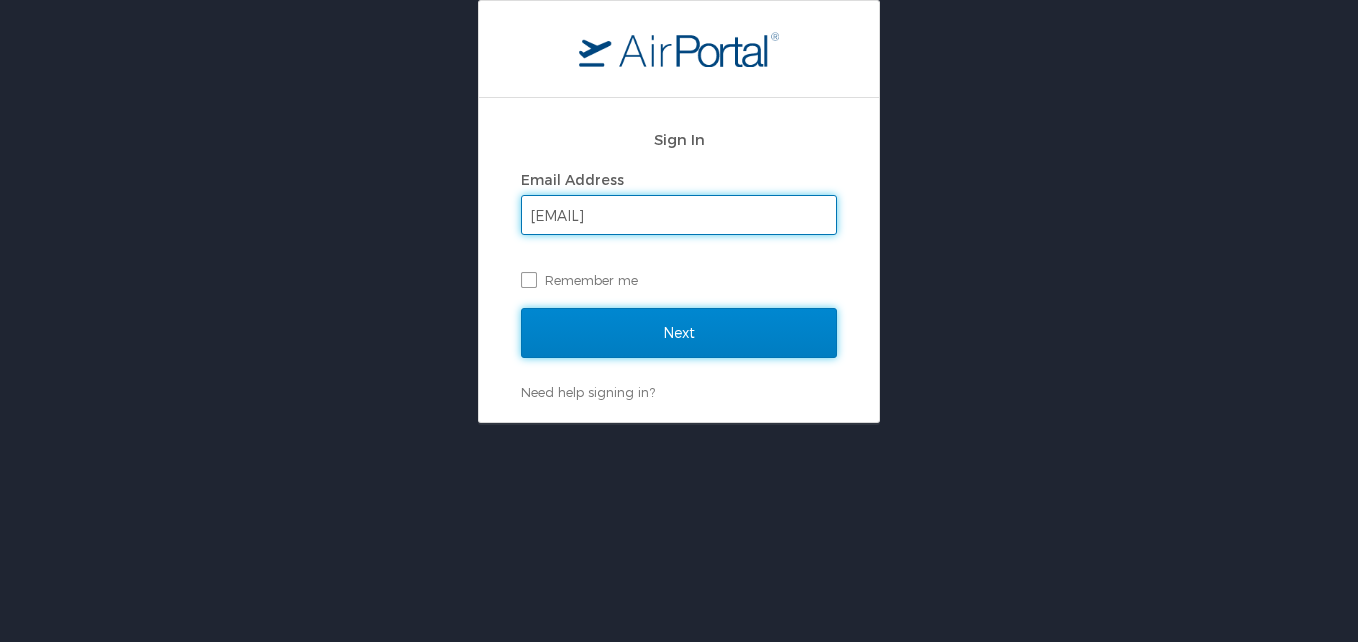 click on "Next" at bounding box center [679, 333] 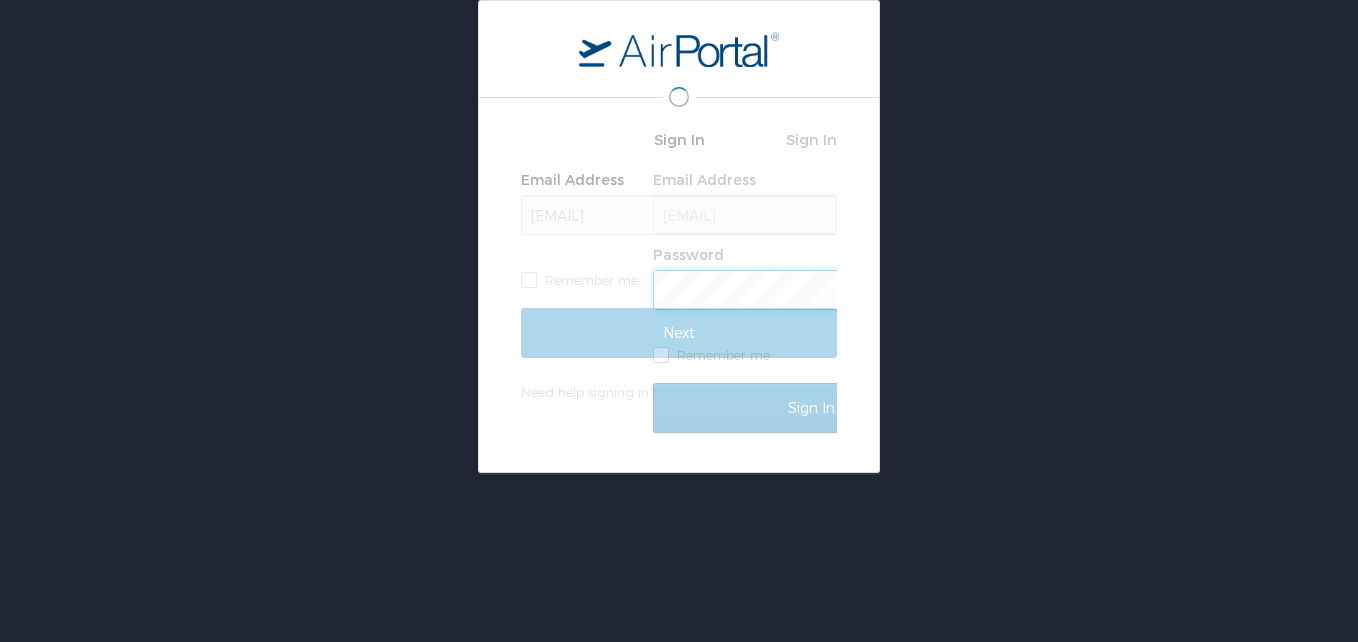 scroll, scrollTop: 0, scrollLeft: 0, axis: both 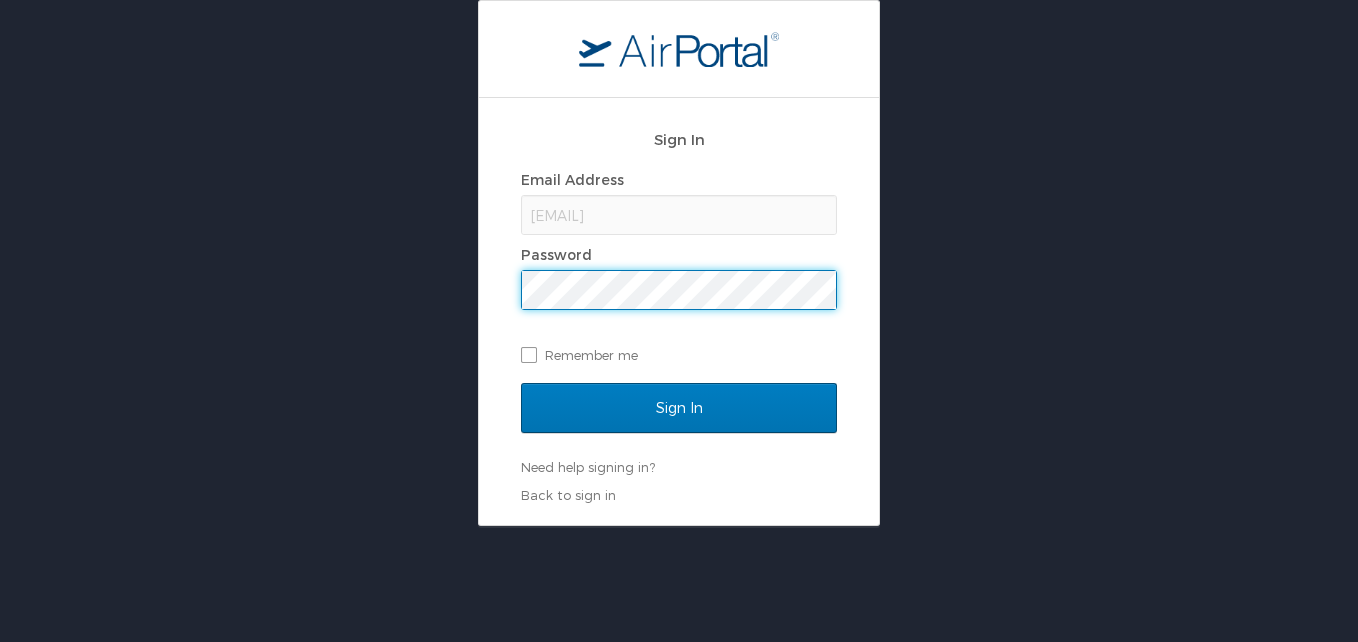 click on "Sign In" at bounding box center [679, 408] 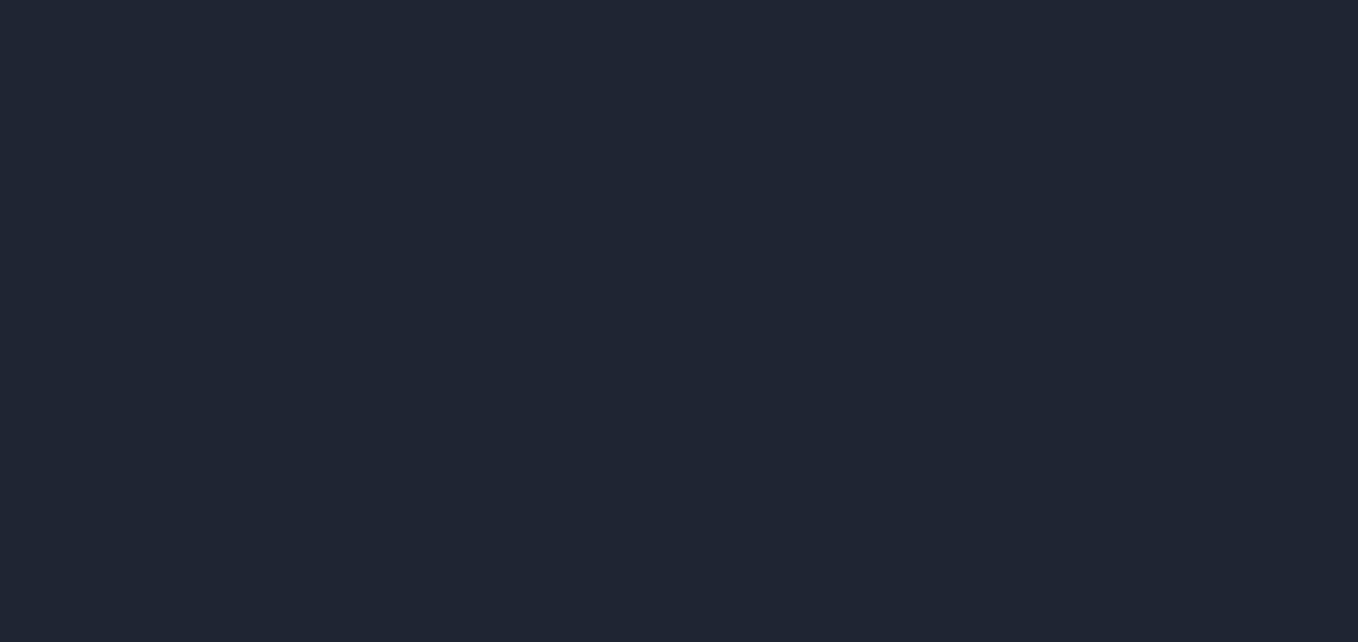 scroll, scrollTop: 0, scrollLeft: 0, axis: both 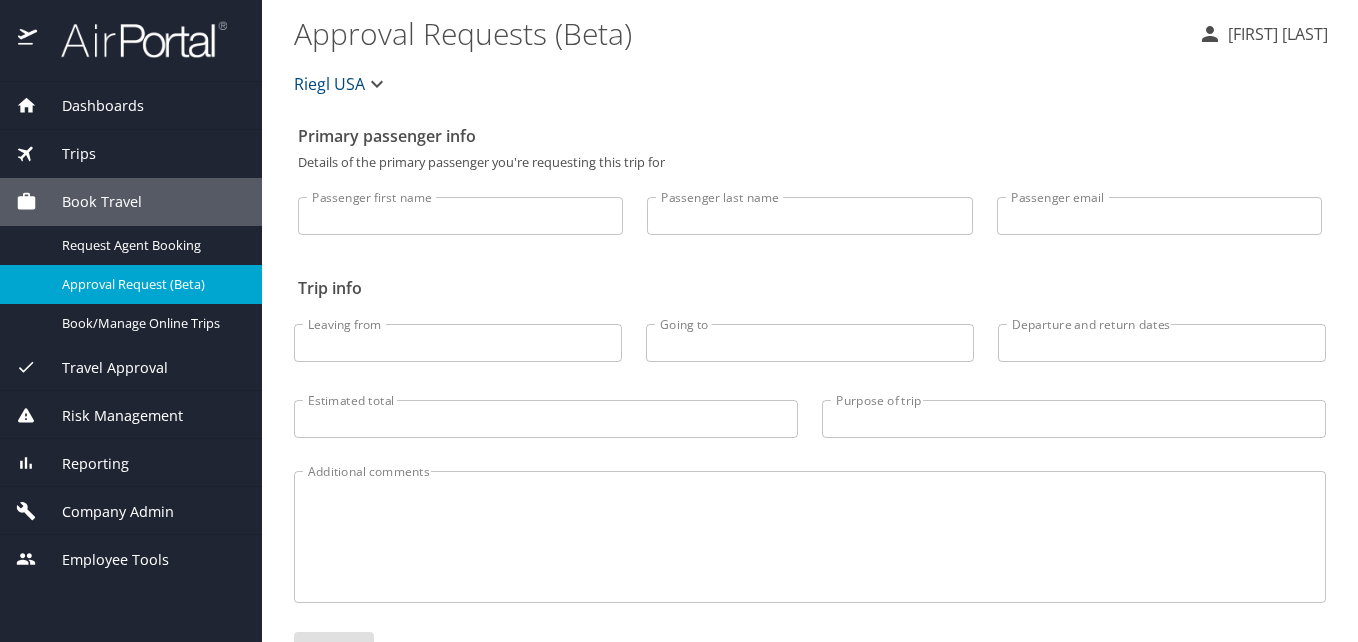 click at bounding box center (133, 39) 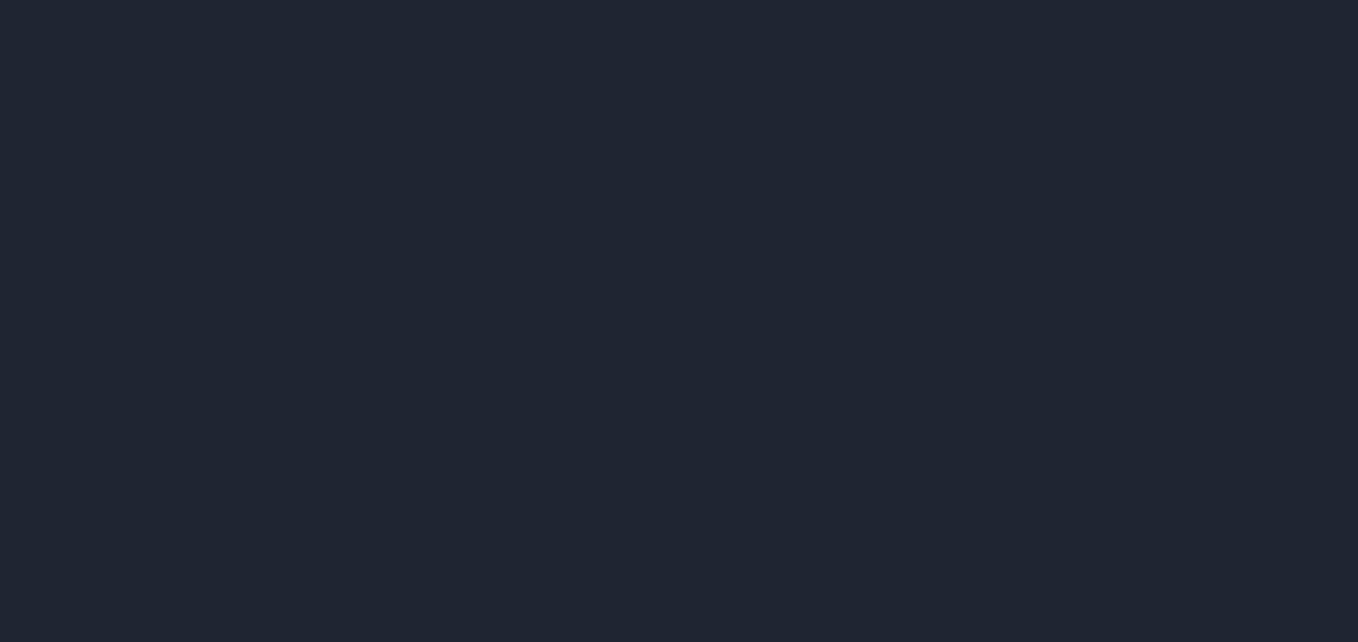 scroll, scrollTop: 0, scrollLeft: 0, axis: both 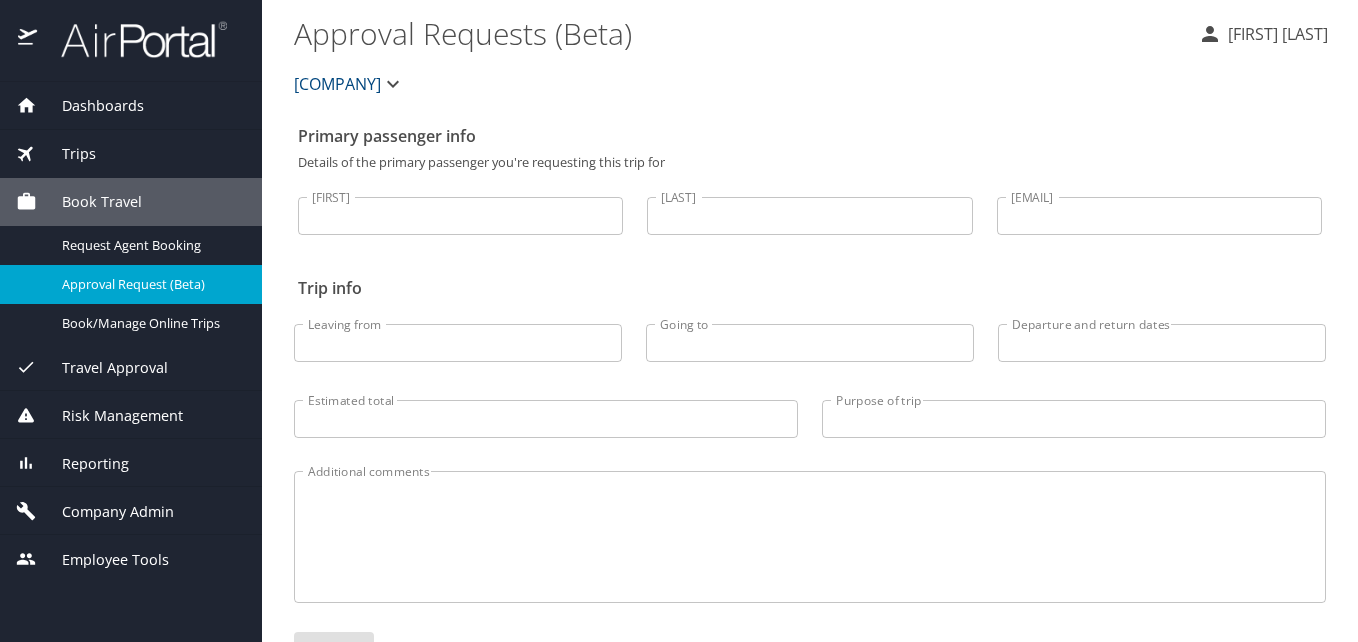 click on "Dashboards" at bounding box center [90, 106] 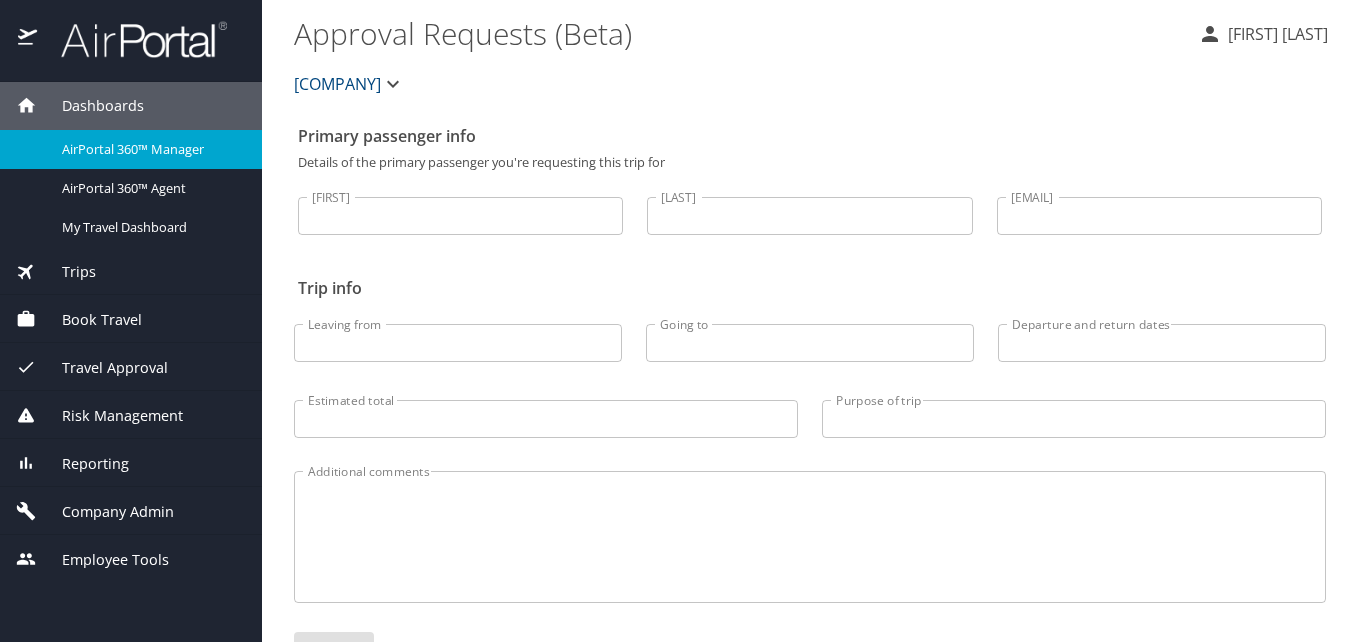 click on "Dashboards" at bounding box center (90, 106) 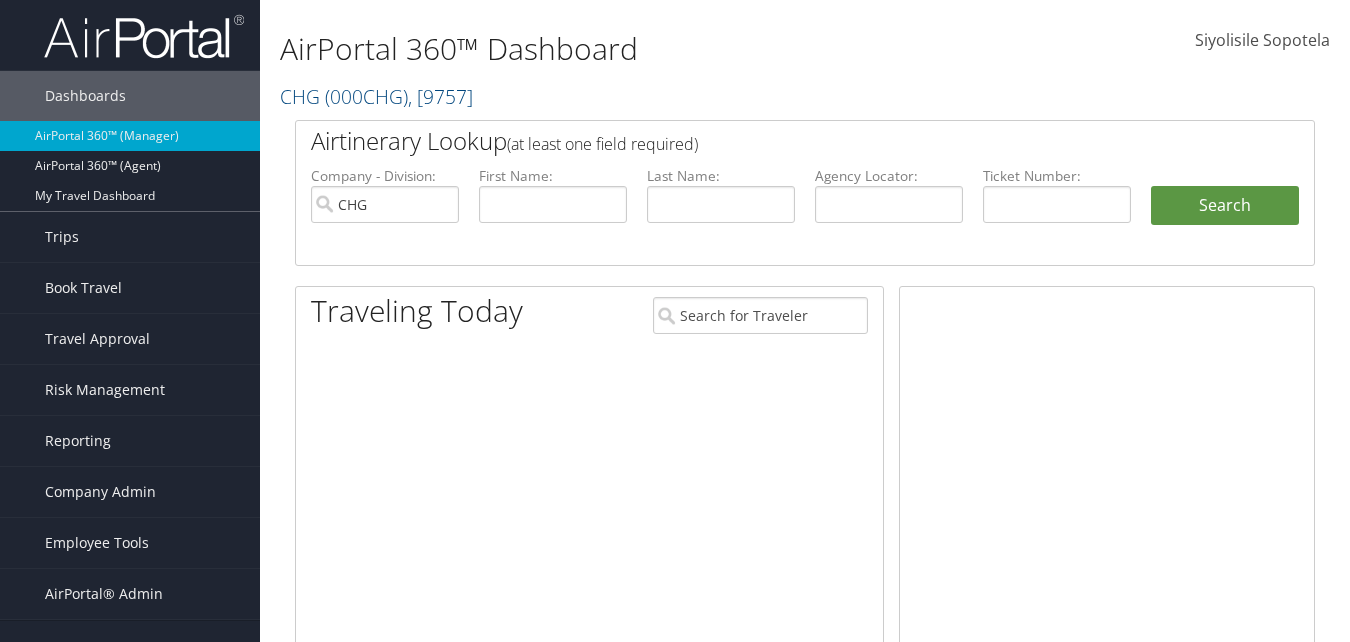 scroll, scrollTop: 0, scrollLeft: 0, axis: both 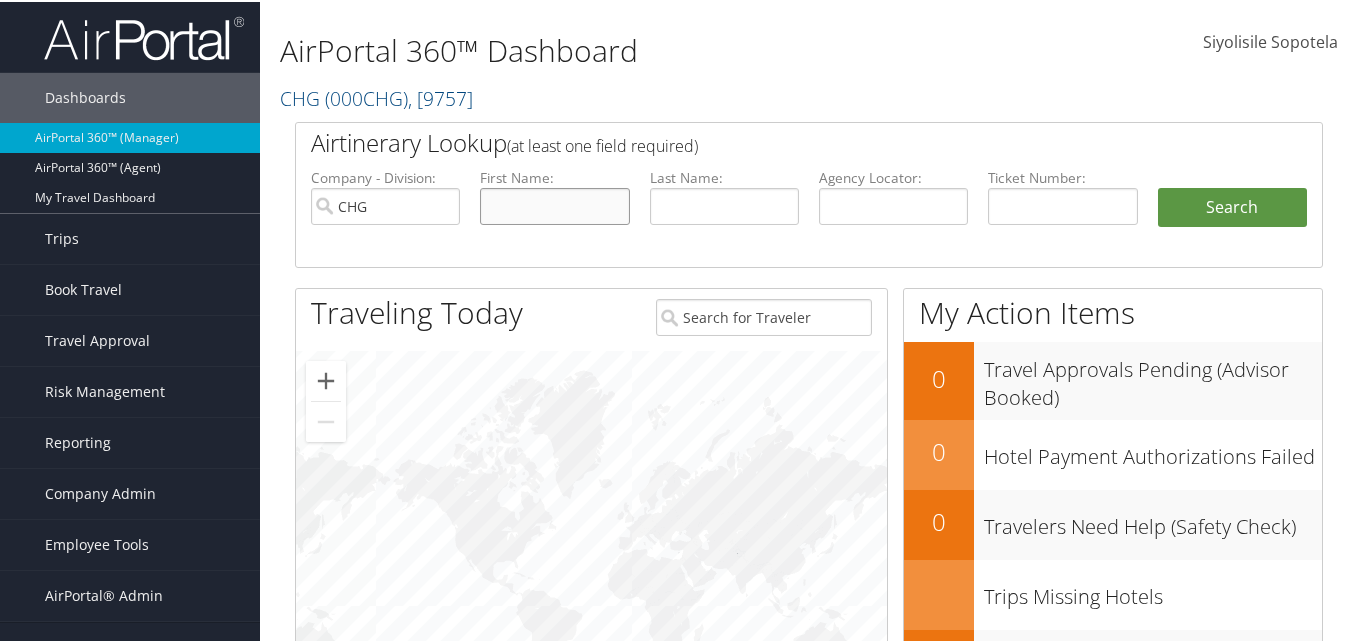 click at bounding box center (554, 204) 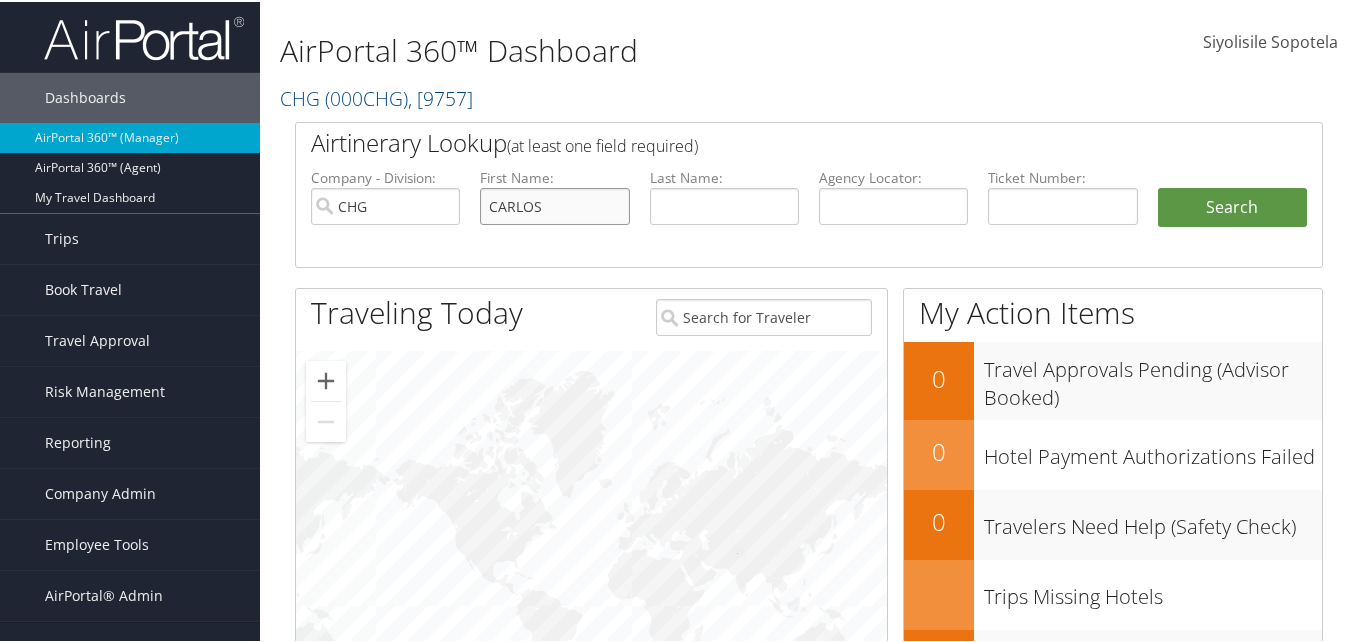 type on "CARLOS" 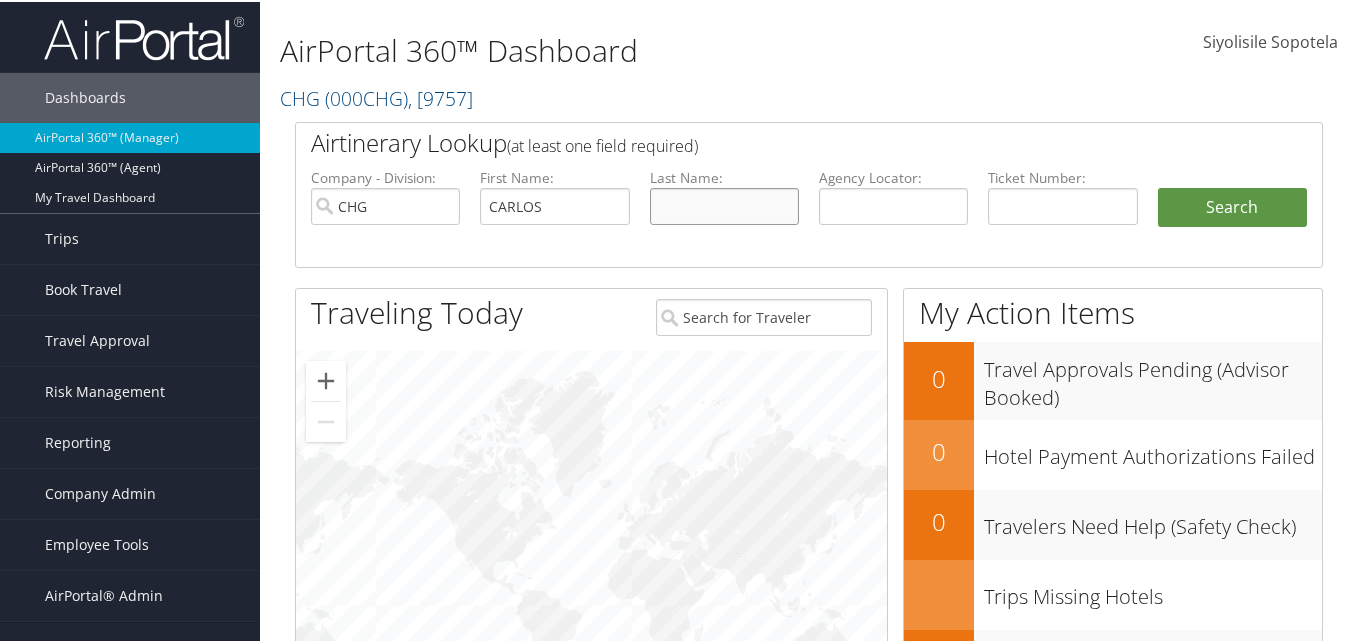 click at bounding box center (724, 204) 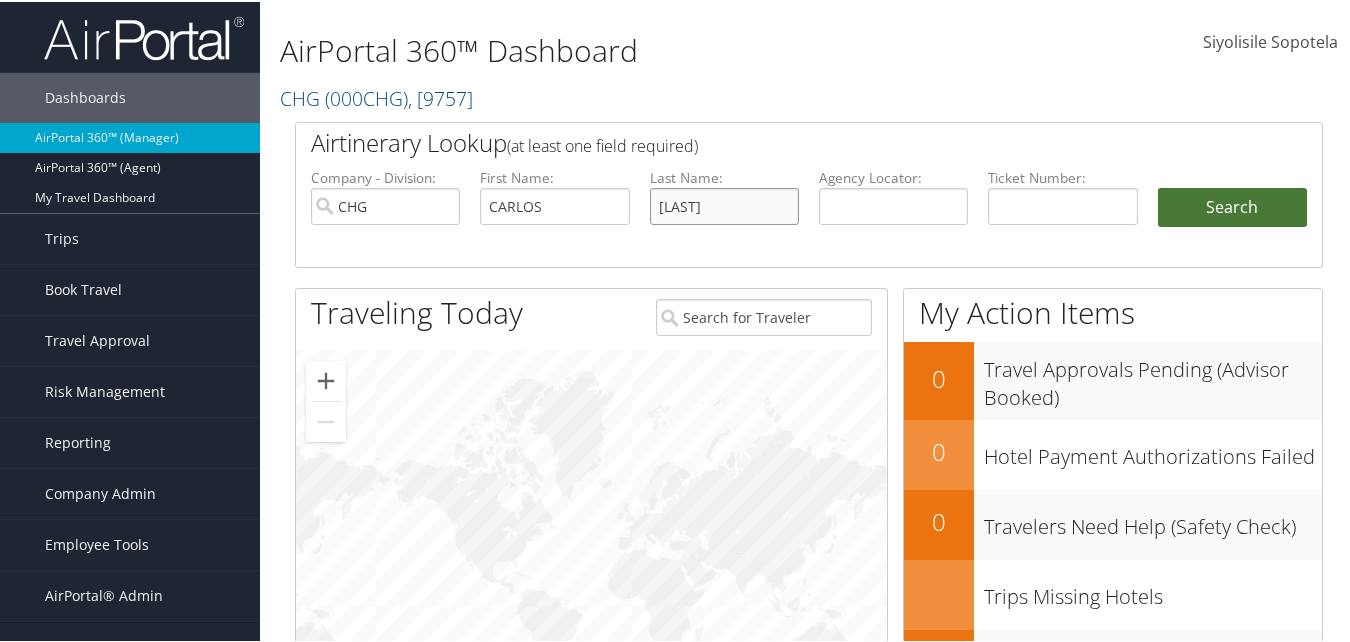 type on "[LAST]" 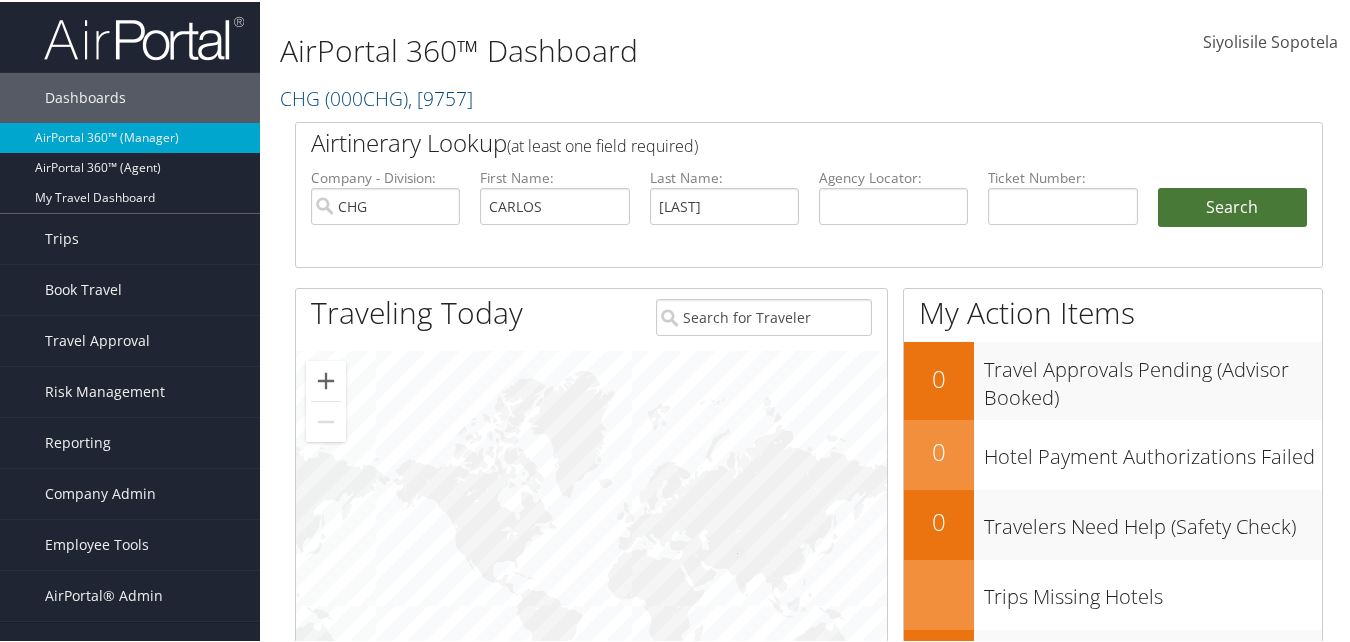 click on "Search" at bounding box center (1232, 206) 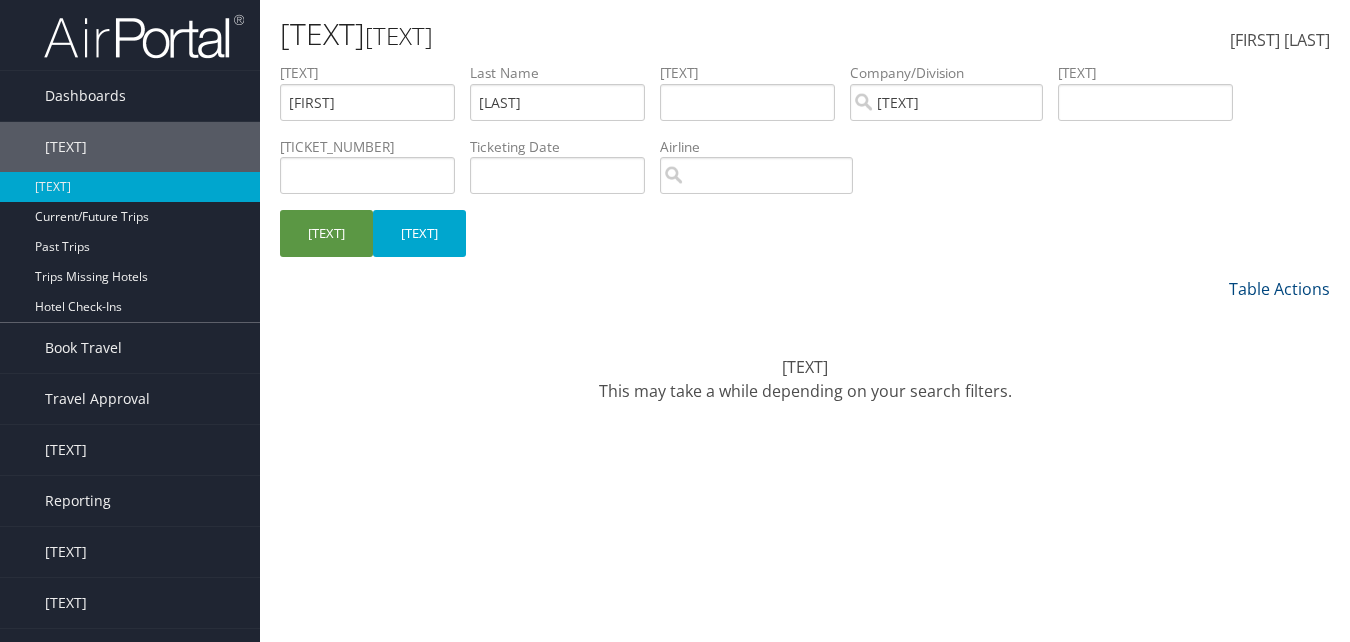 scroll, scrollTop: 0, scrollLeft: 0, axis: both 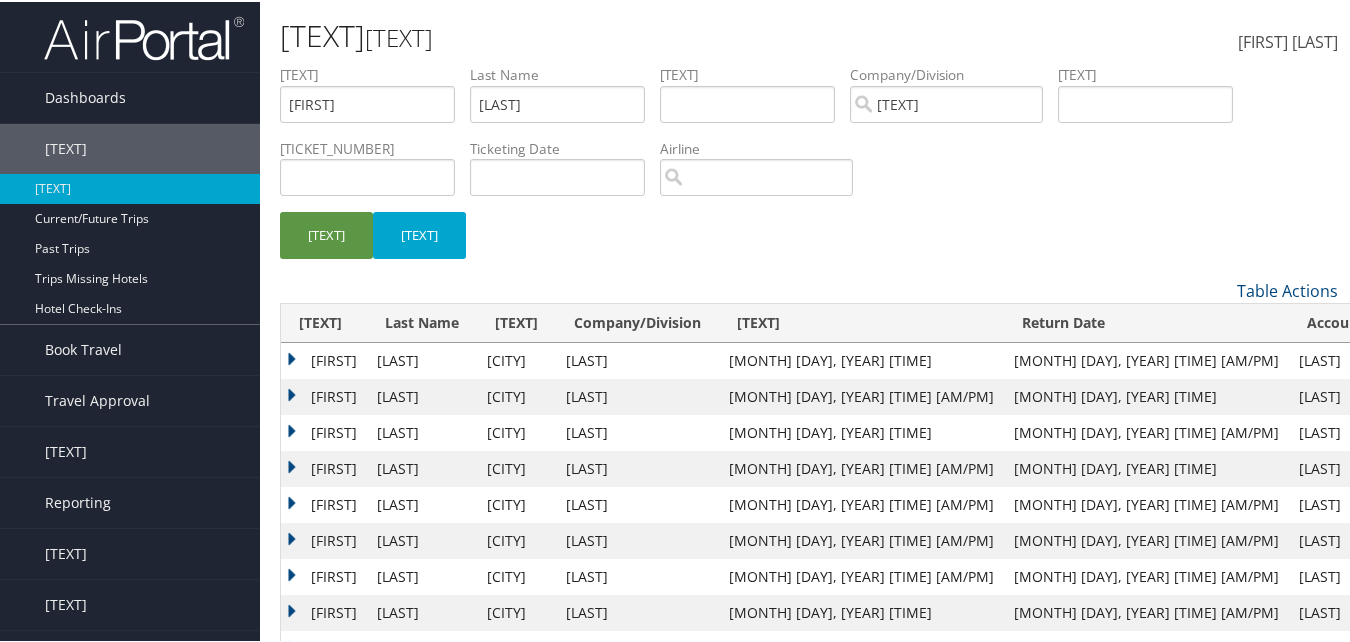 click on "[FIRST]" at bounding box center [324, 359] 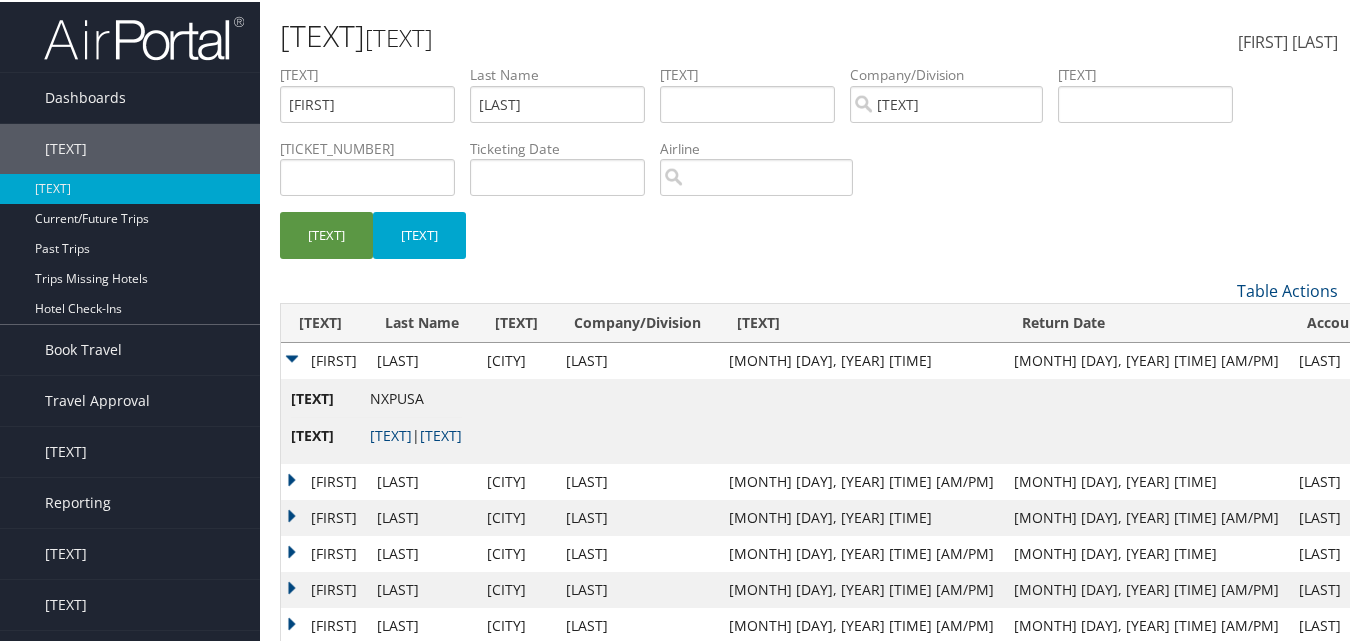 click on "NXPUSA" at bounding box center [397, 396] 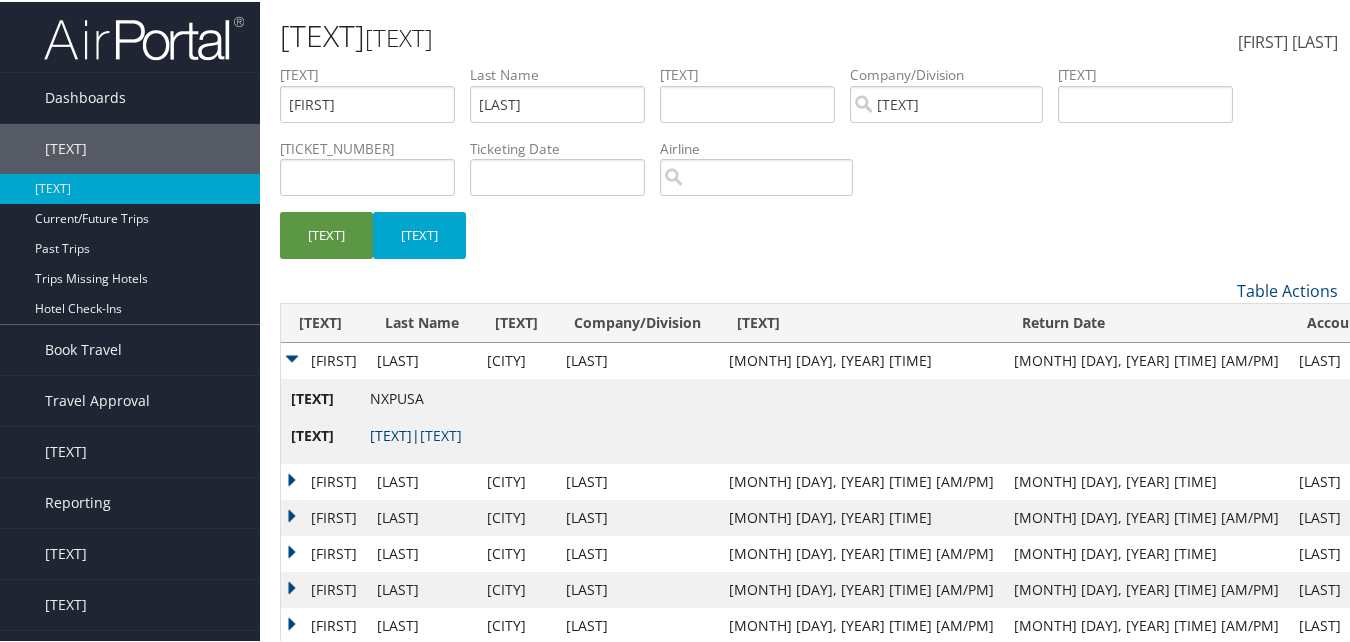 click on "View" at bounding box center (391, 433) 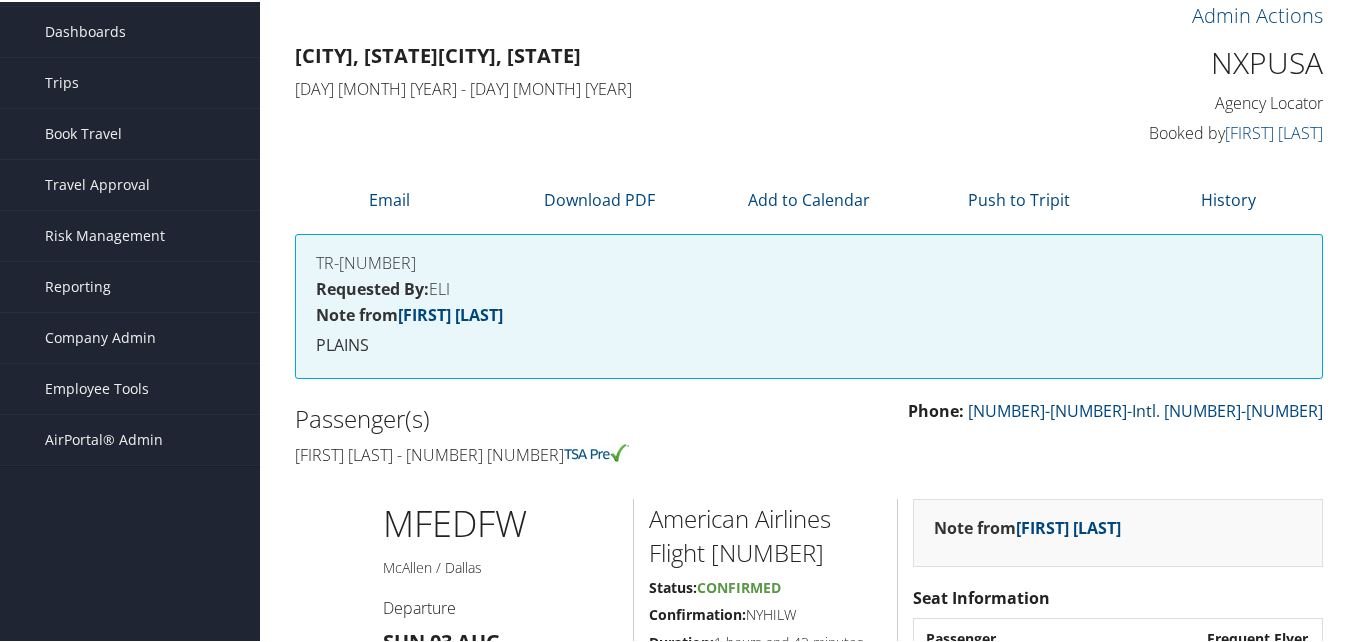 scroll, scrollTop: 0, scrollLeft: 0, axis: both 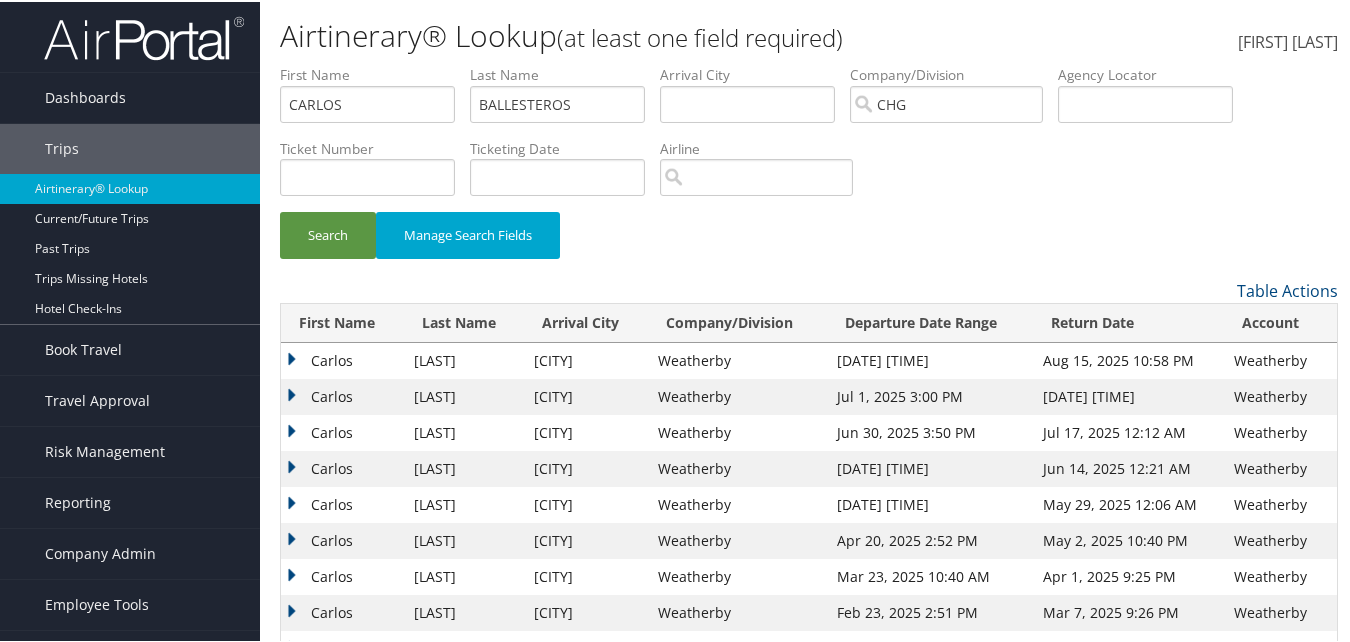 click on "Carlos" at bounding box center [342, 359] 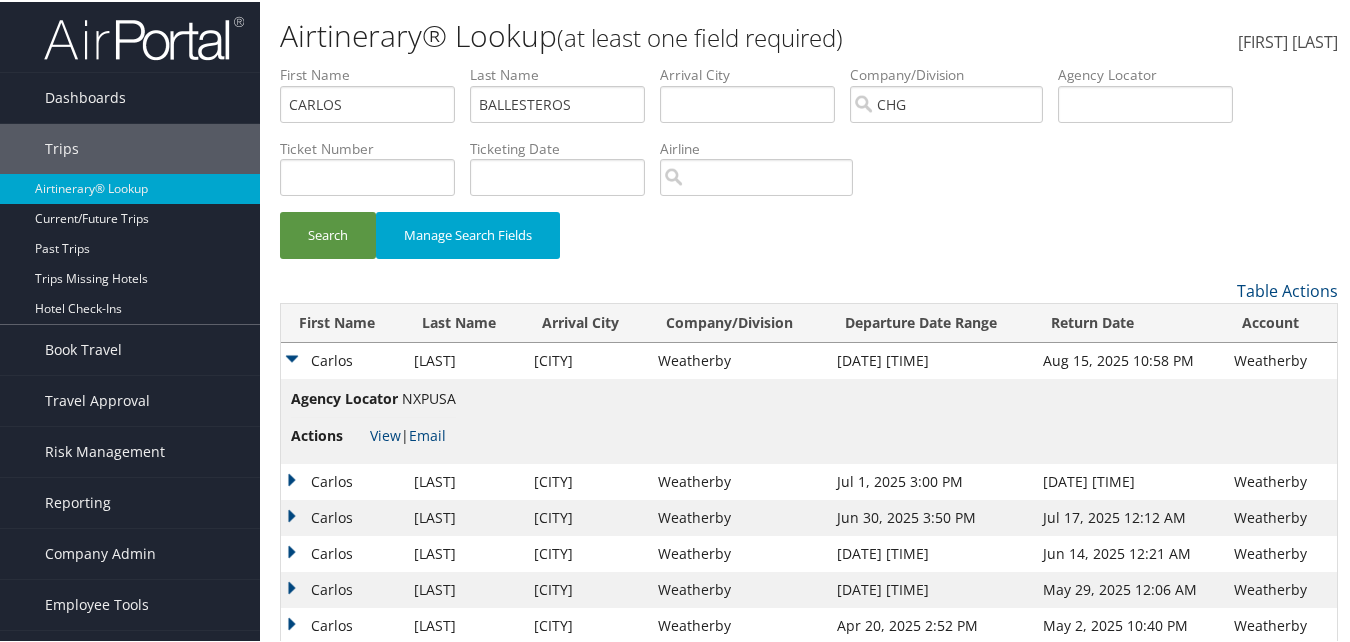 click on "Carlos" at bounding box center [342, 359] 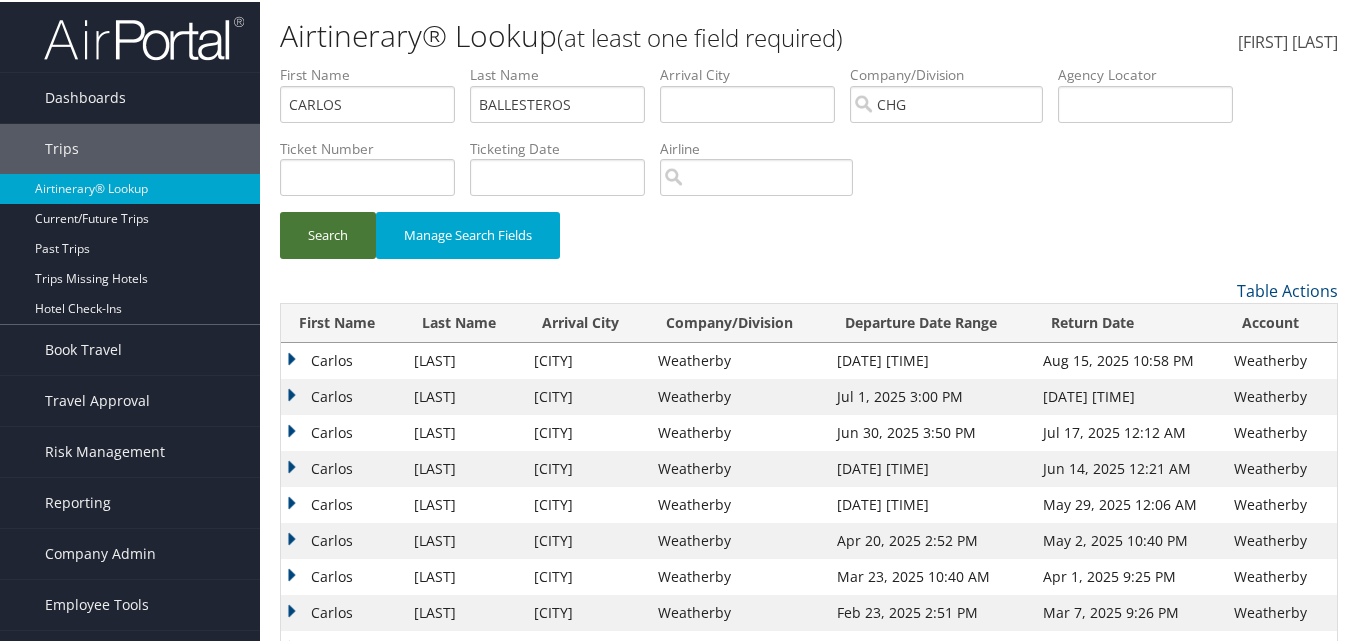 click on "Search" at bounding box center (328, 233) 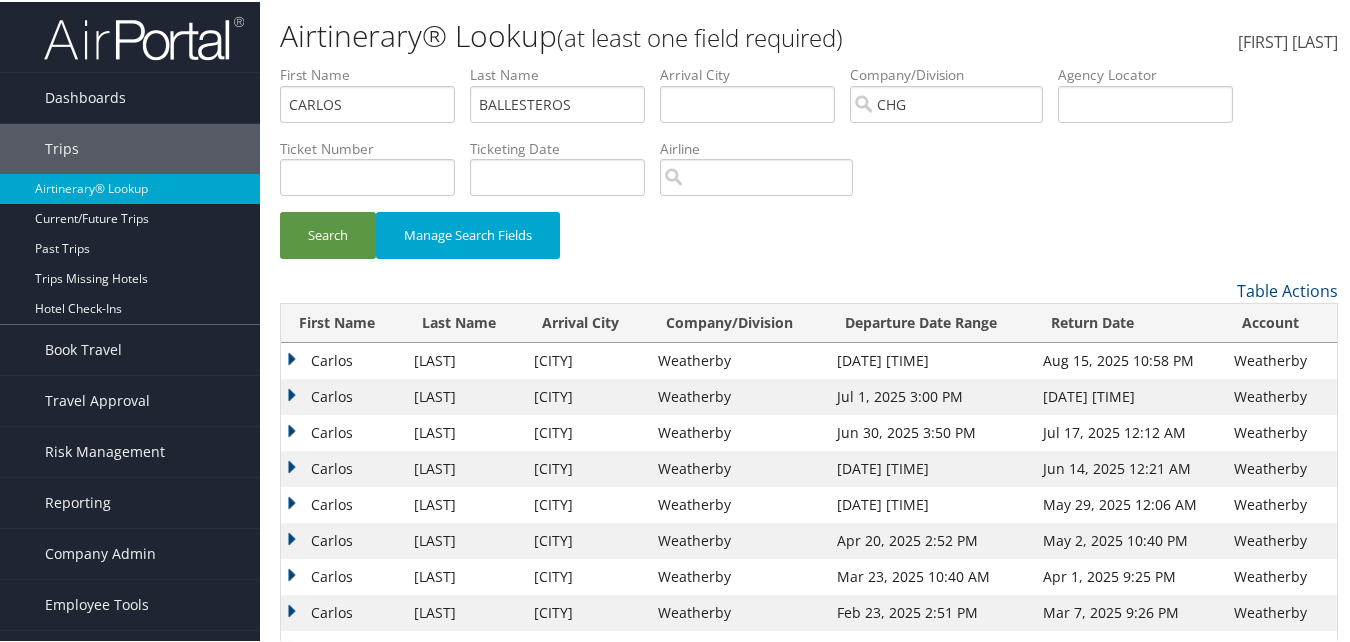 click on "Carlos" at bounding box center (342, 395) 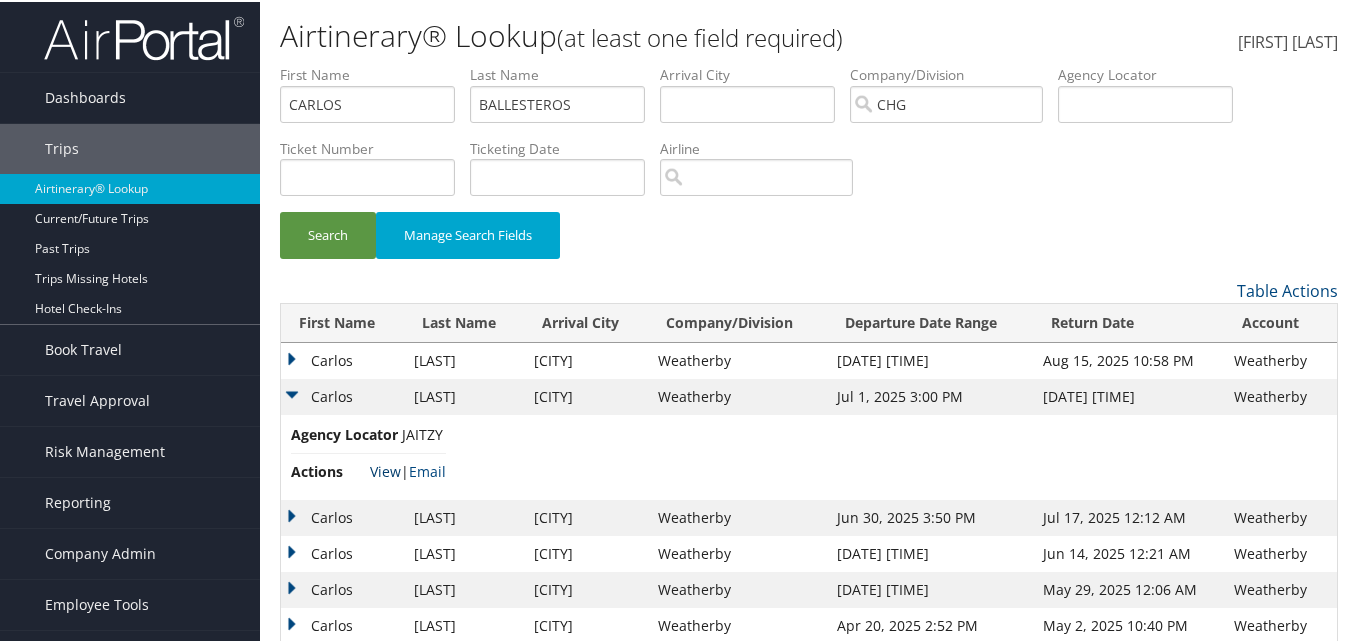 click on "View" at bounding box center (385, 469) 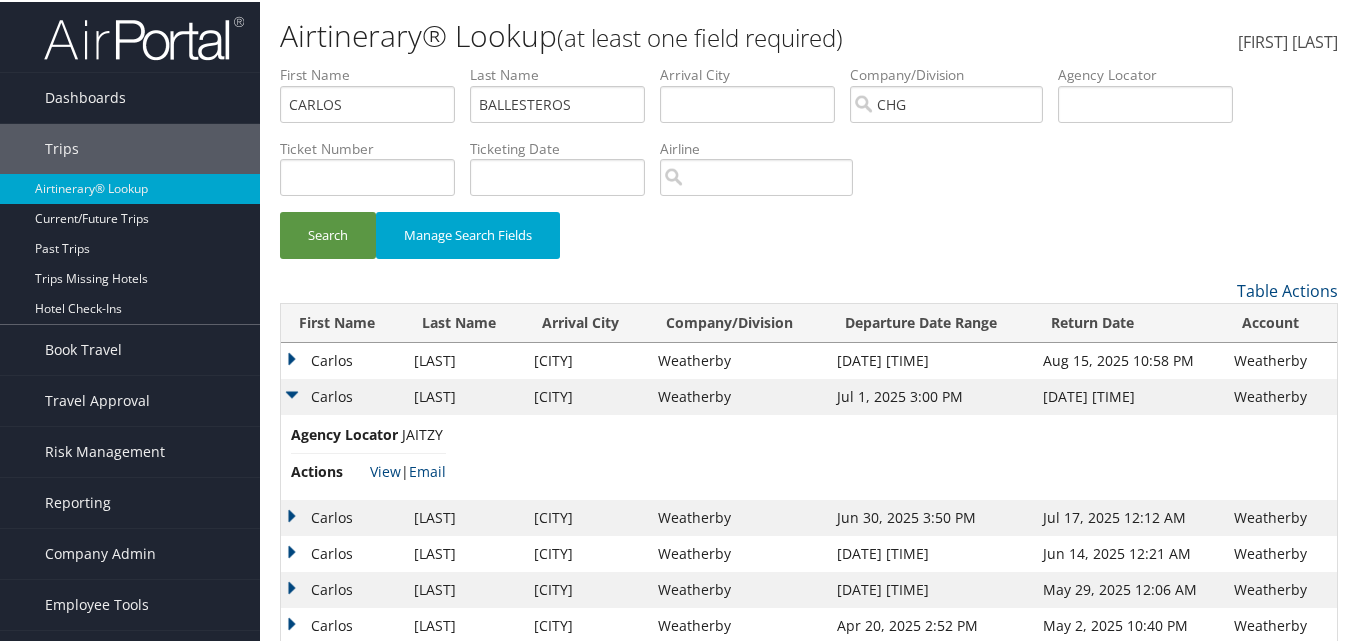 drag, startPoint x: 474, startPoint y: 407, endPoint x: 473, endPoint y: 440, distance: 33.01515 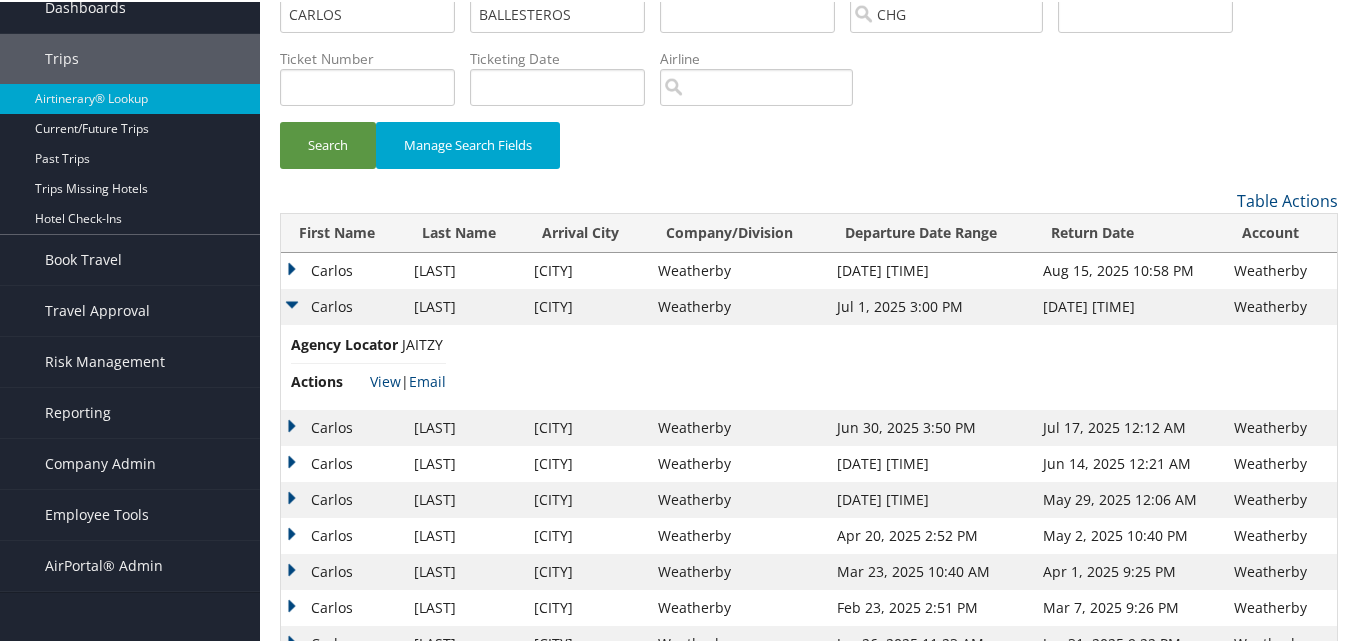 scroll, scrollTop: 179, scrollLeft: 0, axis: vertical 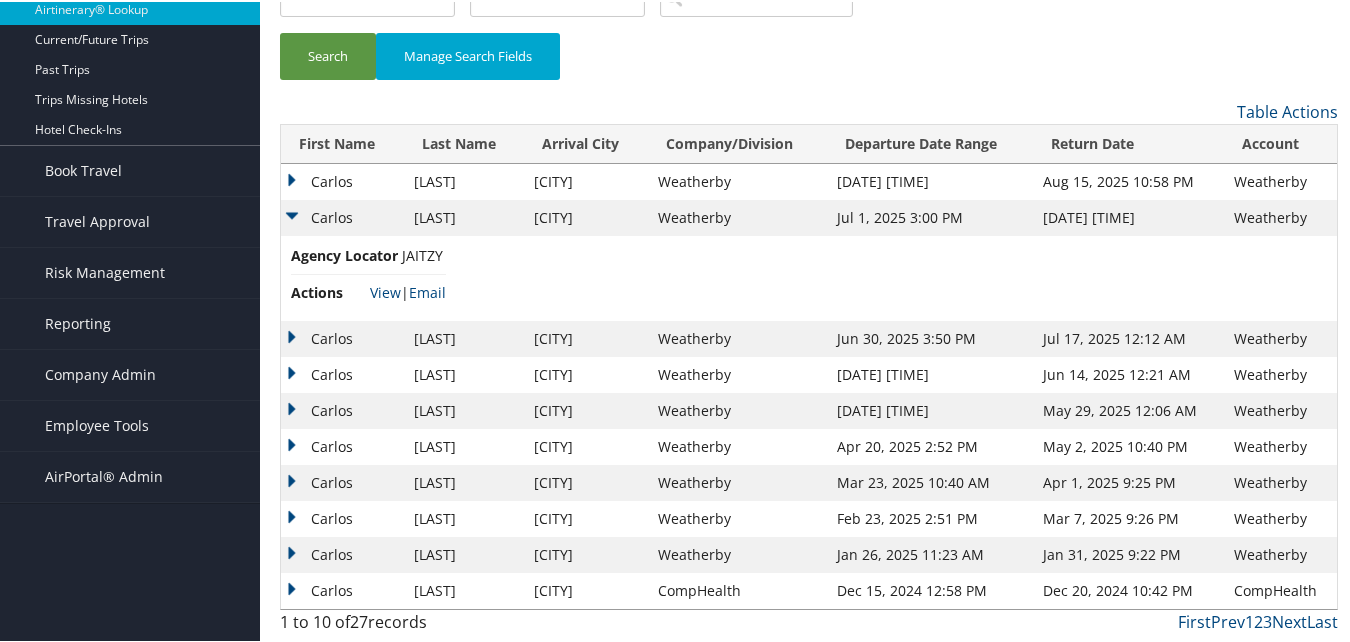 click on "Carlos" at bounding box center [342, 180] 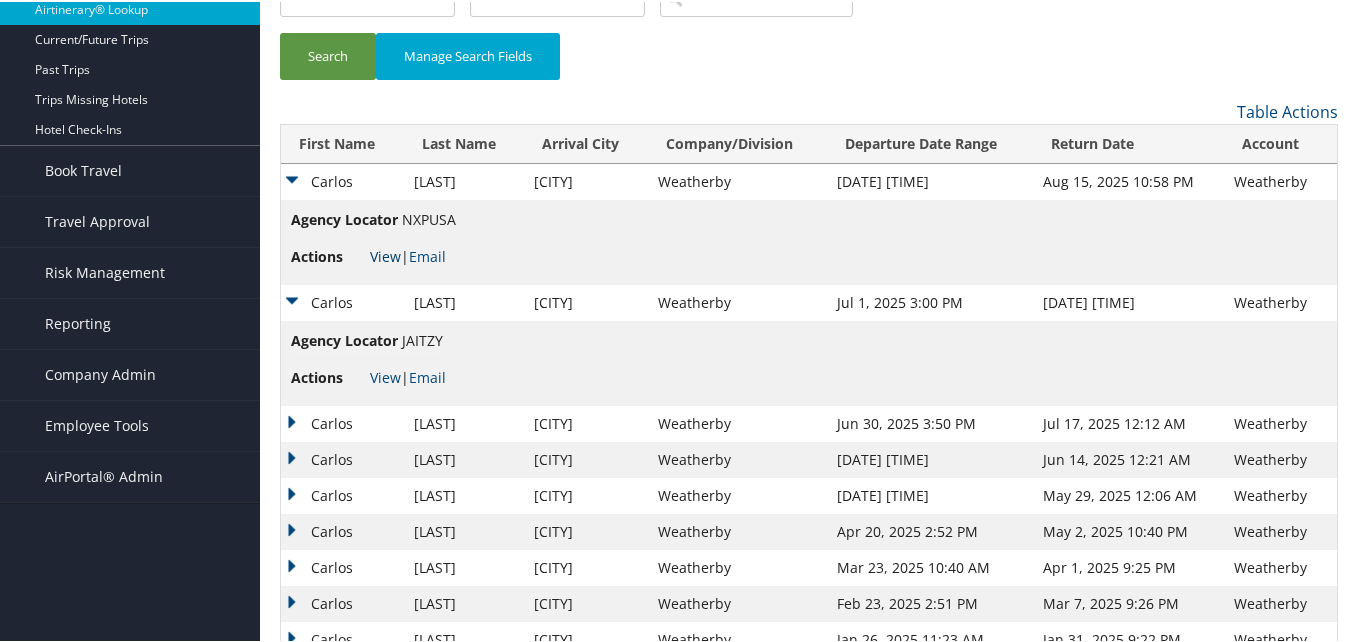 click on "View" at bounding box center [385, 254] 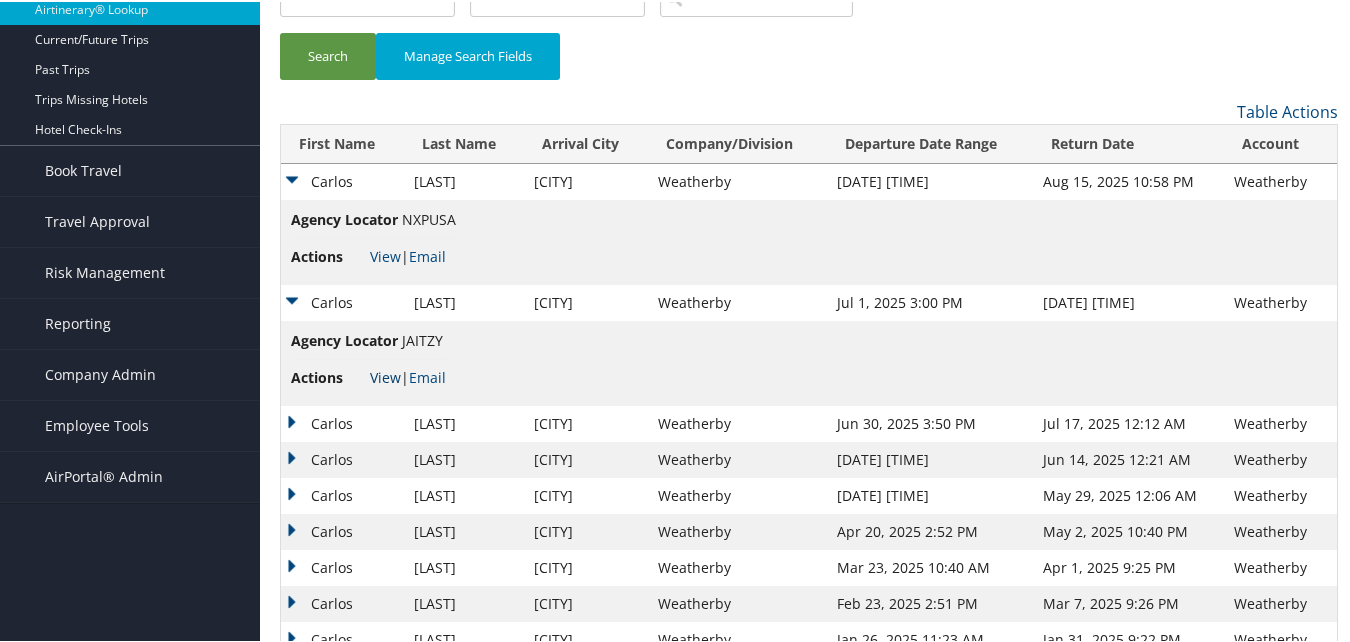 click on "View" at bounding box center (385, 375) 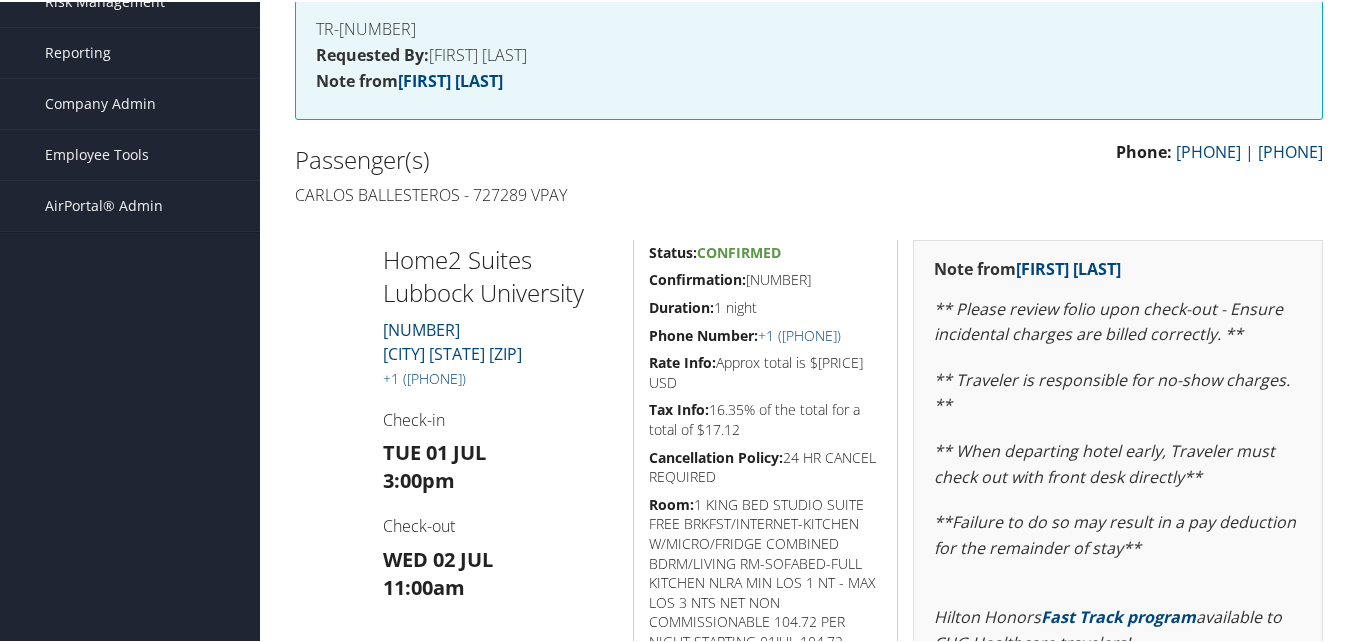 scroll, scrollTop: 265, scrollLeft: 0, axis: vertical 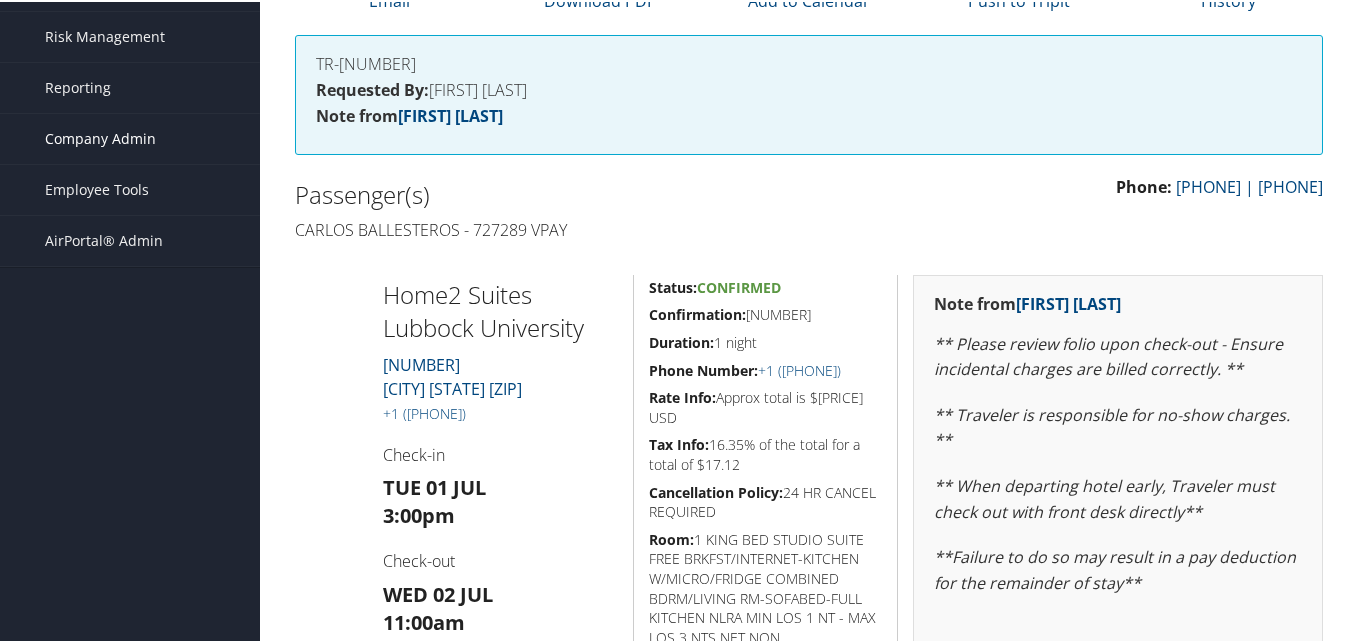 click on "[TEXT]" at bounding box center [100, 137] 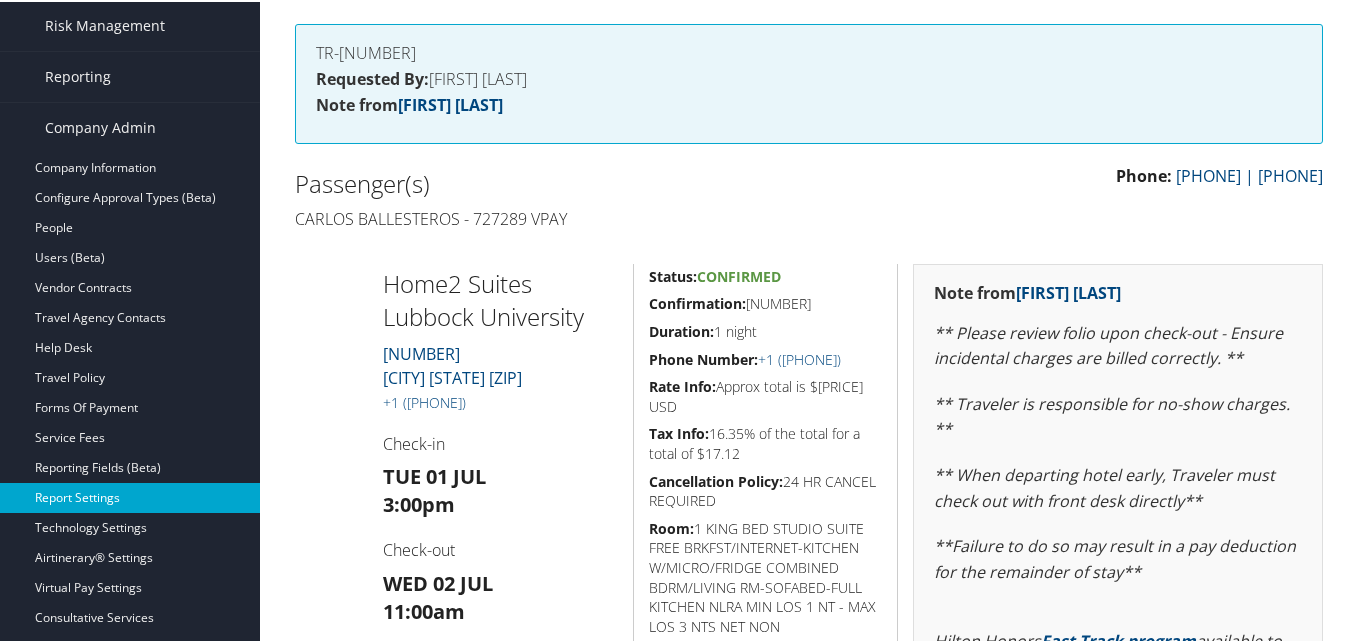 scroll, scrollTop: 265, scrollLeft: 0, axis: vertical 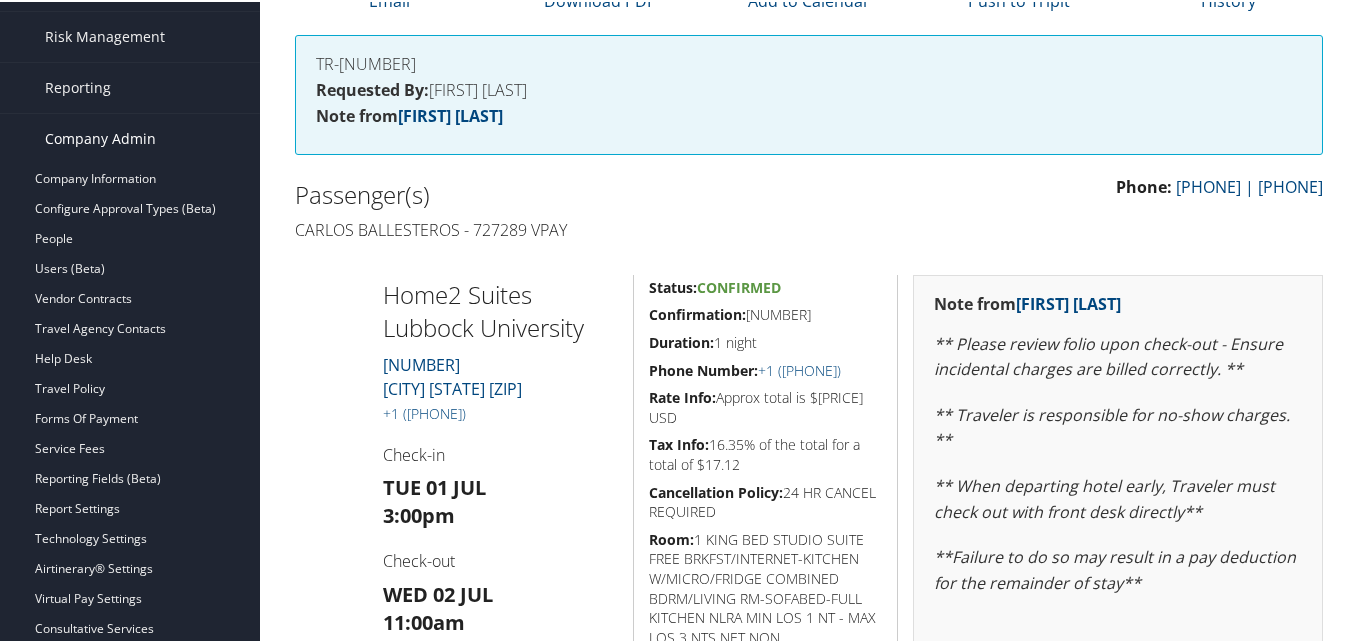click on "[TEXT]" at bounding box center [100, 137] 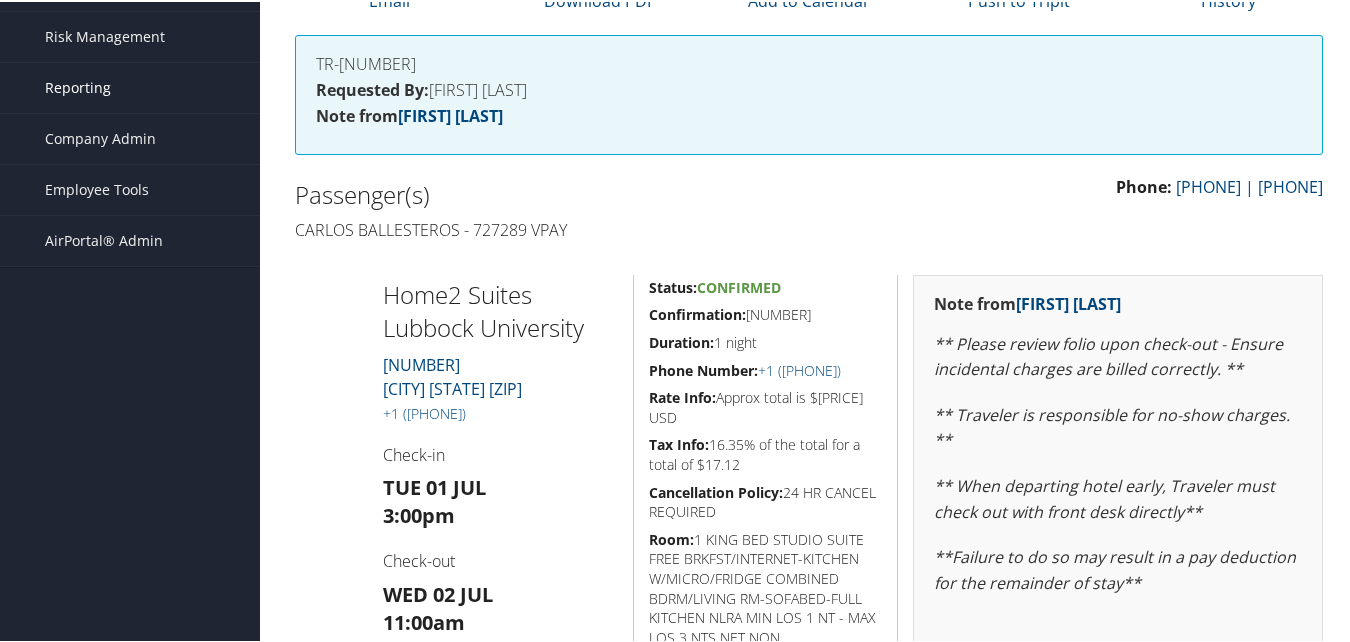 click on "Reporting" at bounding box center [78, 86] 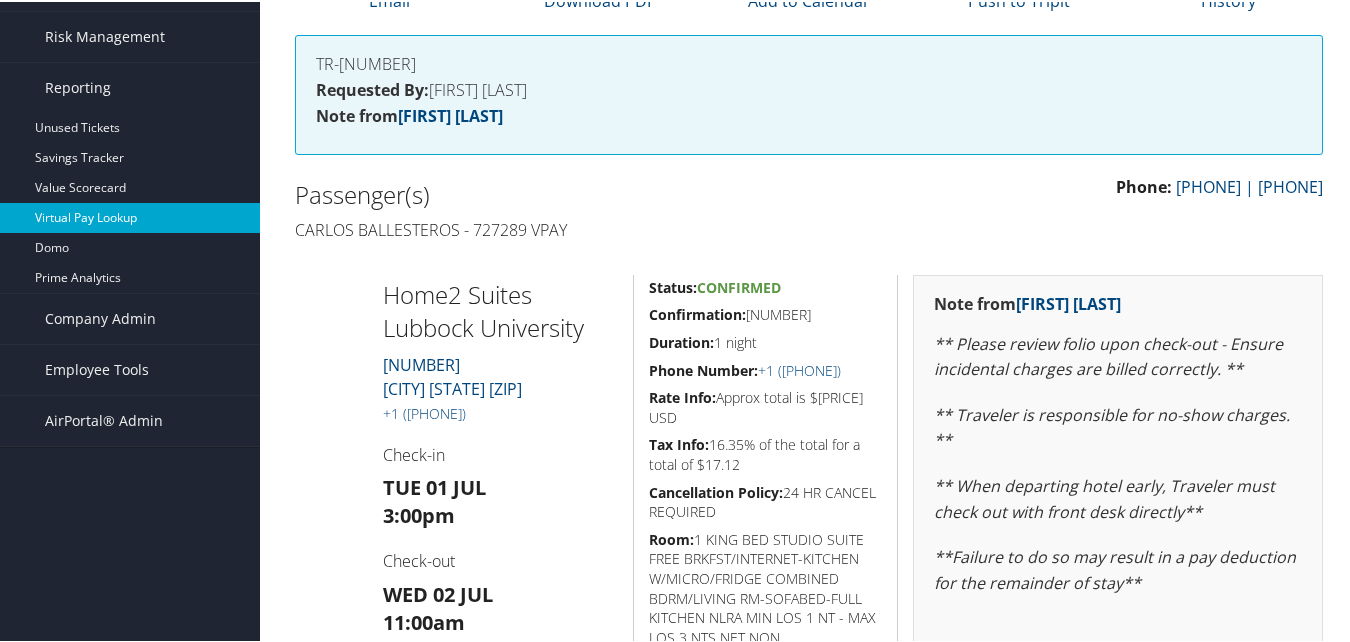 click on "Virtual Pay Lookup" at bounding box center [130, 216] 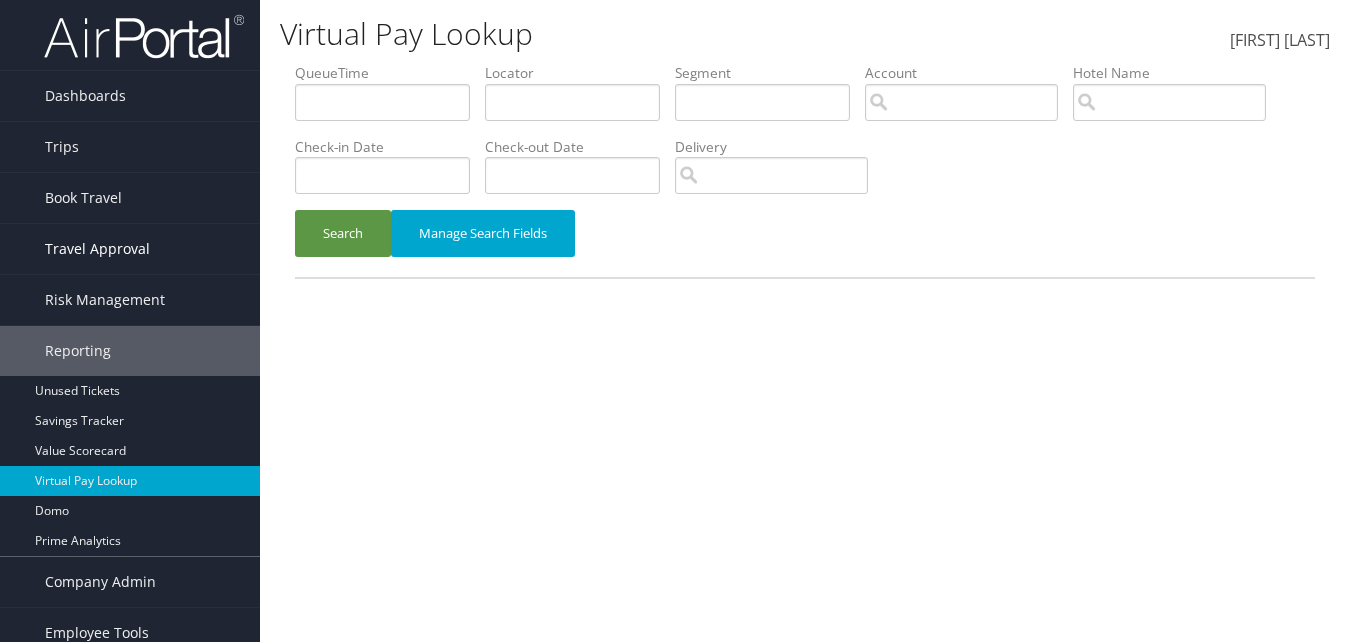scroll, scrollTop: 0, scrollLeft: 0, axis: both 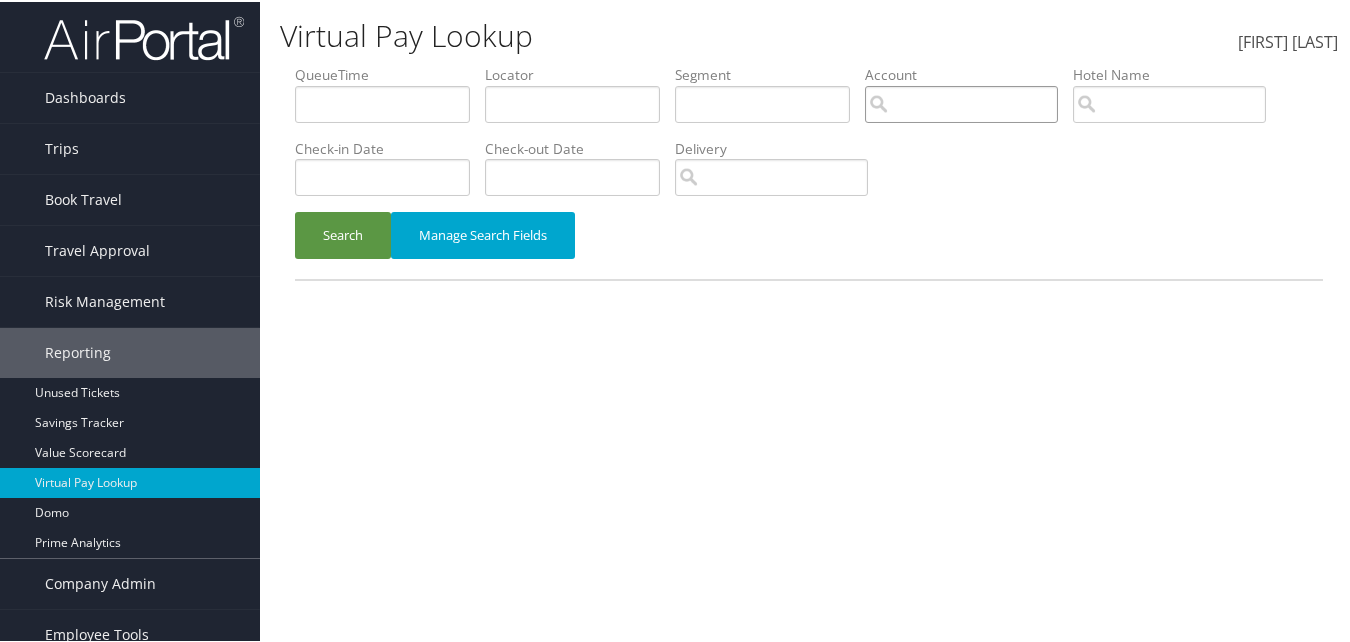 click at bounding box center (961, 102) 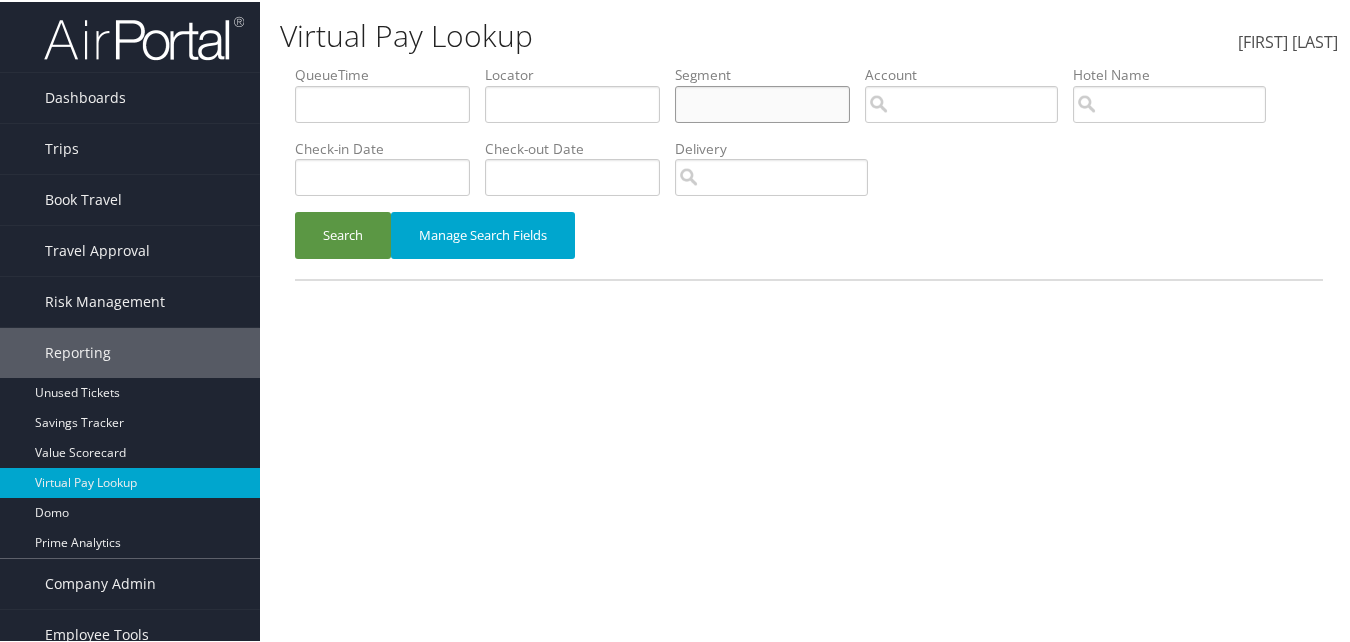 click at bounding box center (382, 102) 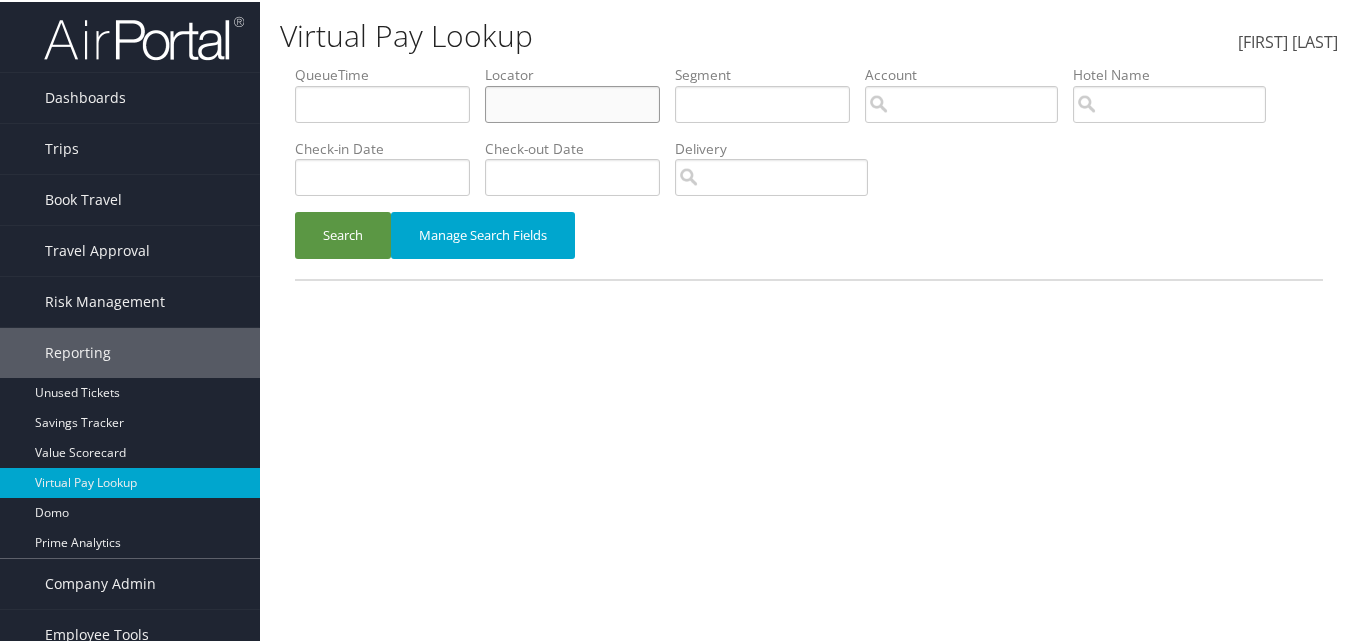 click at bounding box center [382, 102] 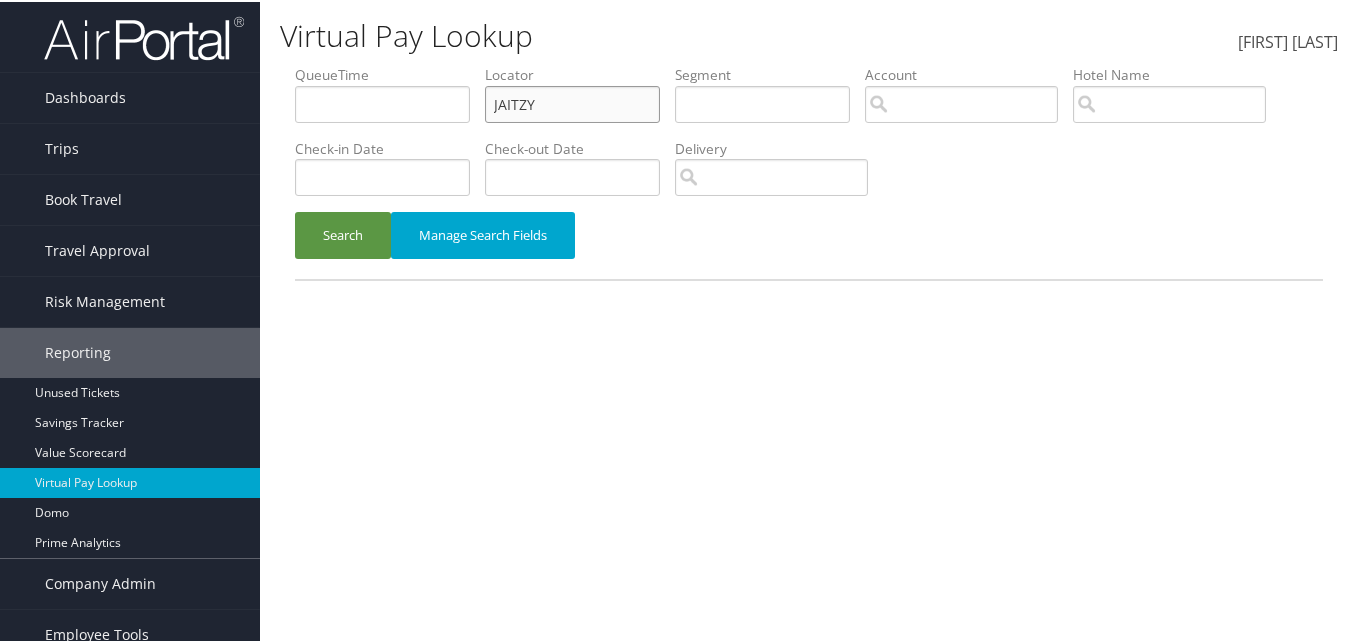 type on "JAITZY" 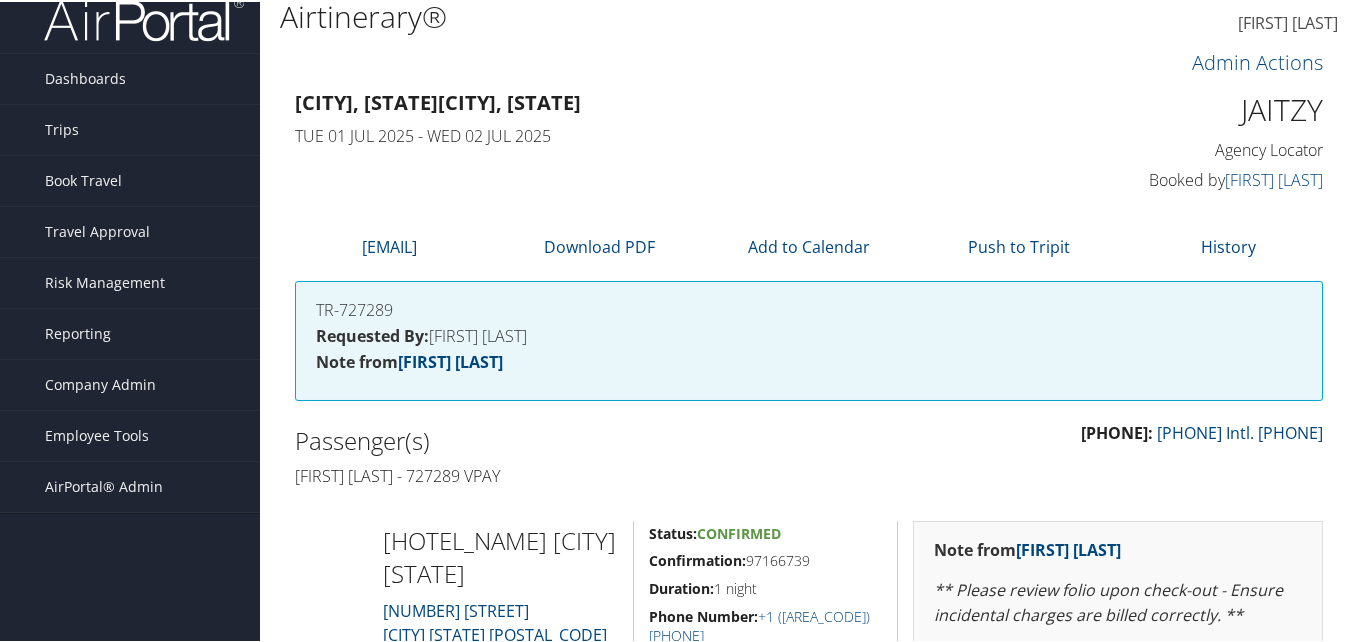 scroll, scrollTop: 0, scrollLeft: 0, axis: both 